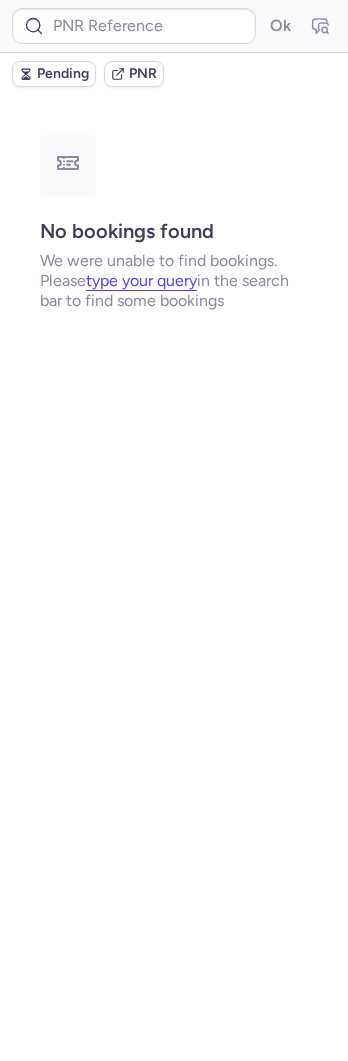 scroll, scrollTop: 0, scrollLeft: 0, axis: both 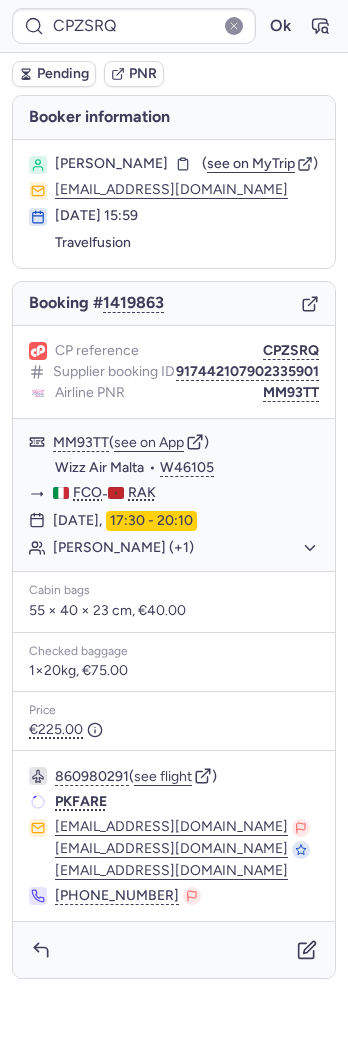 type on "CPM4XJ" 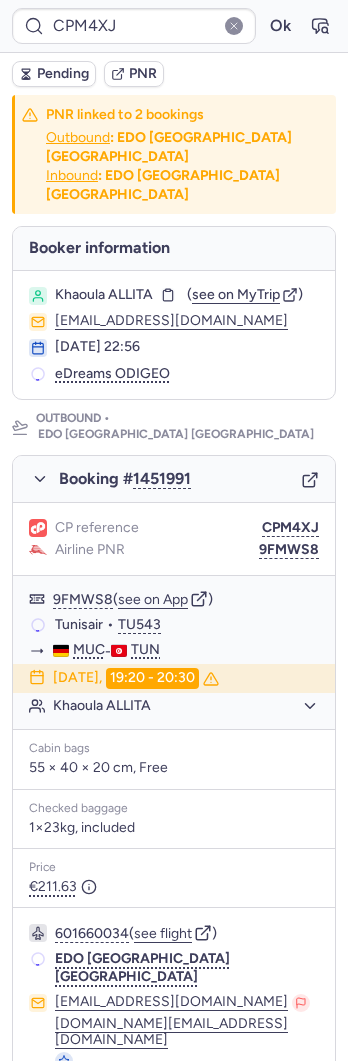 type on "CPEBRV" 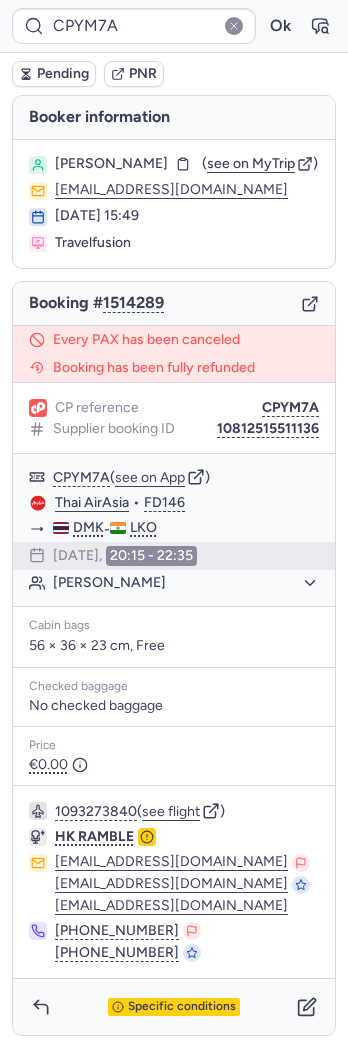 type on "CPEBRV" 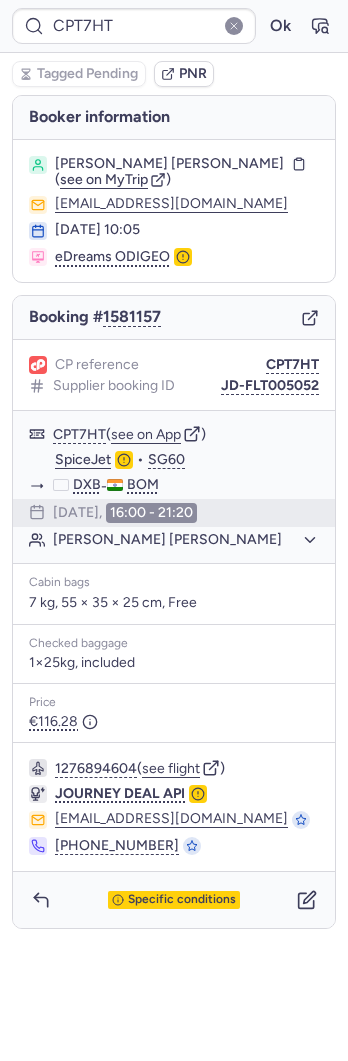 type on "CPJLM9" 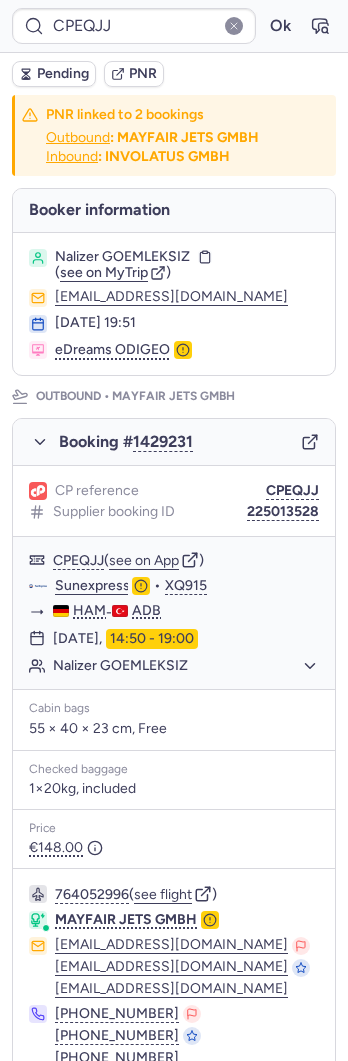 type on "CPEBRV" 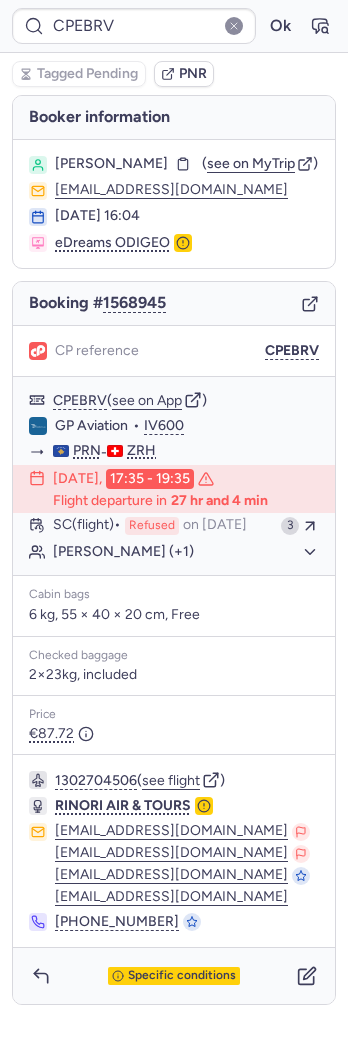 type on "CPT7HT" 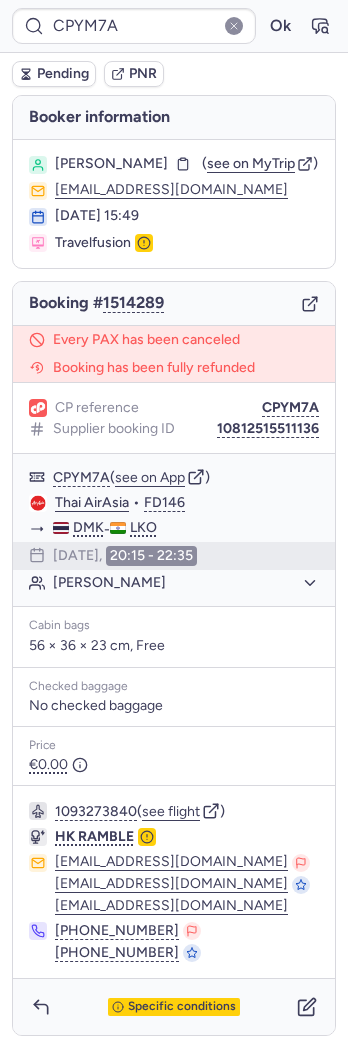 click 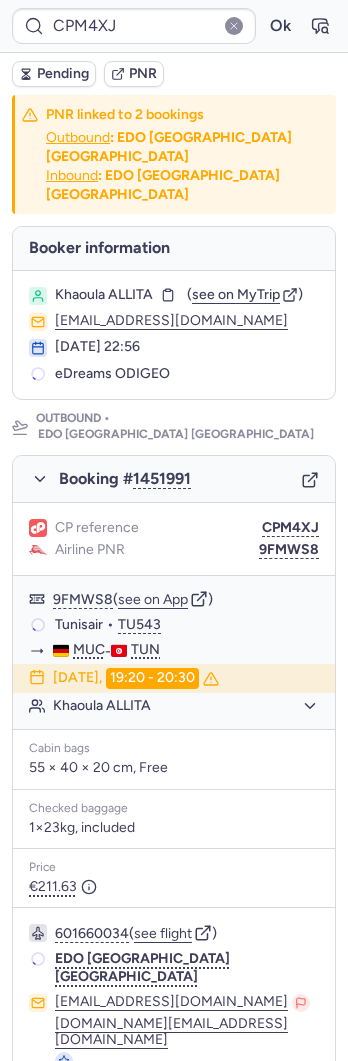 type on "CPZSRQ" 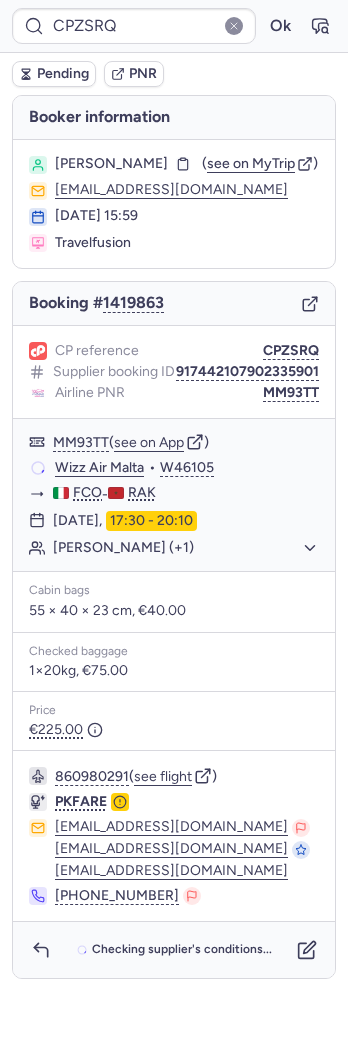 type on "CPM4XJ" 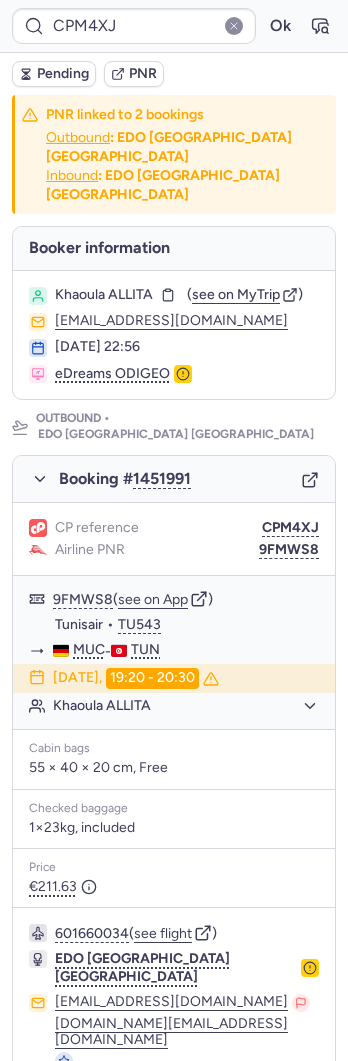 type on "CPREC8" 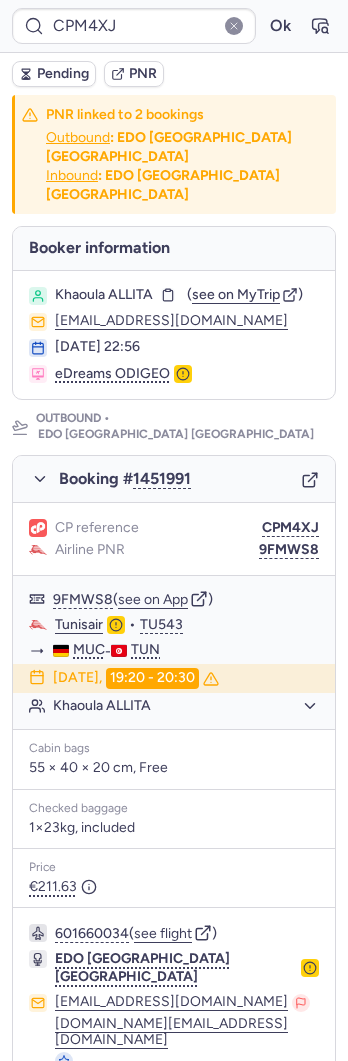 type on "CPZSRQ" 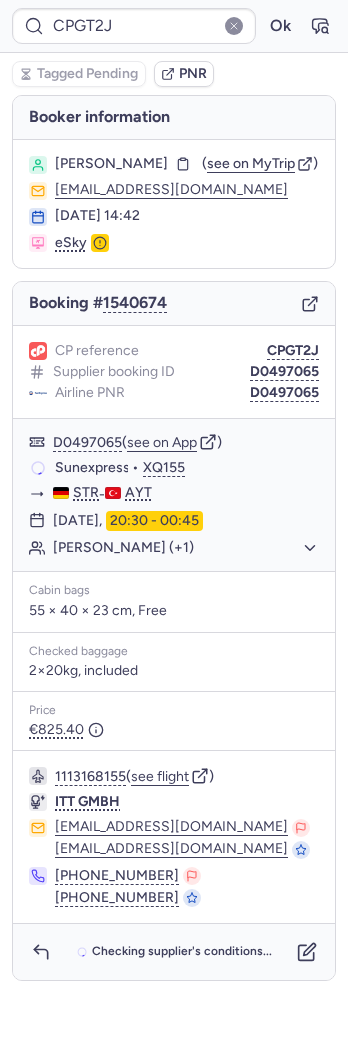 type on "CPLL76" 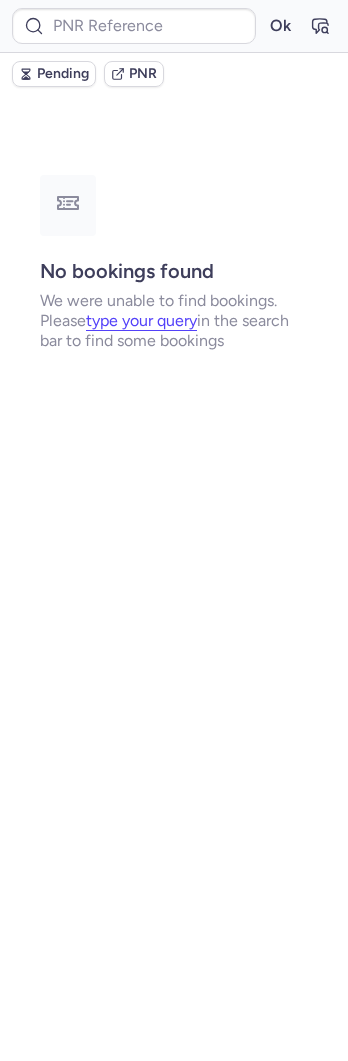 type on "0CGBX7" 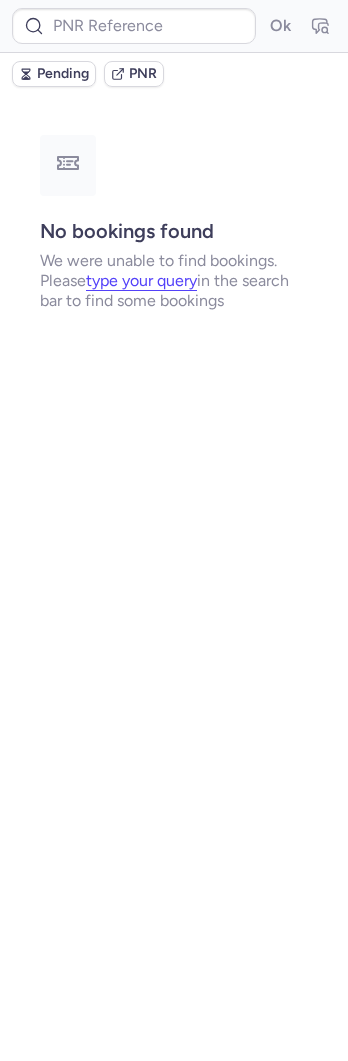 type on "CPEBRV" 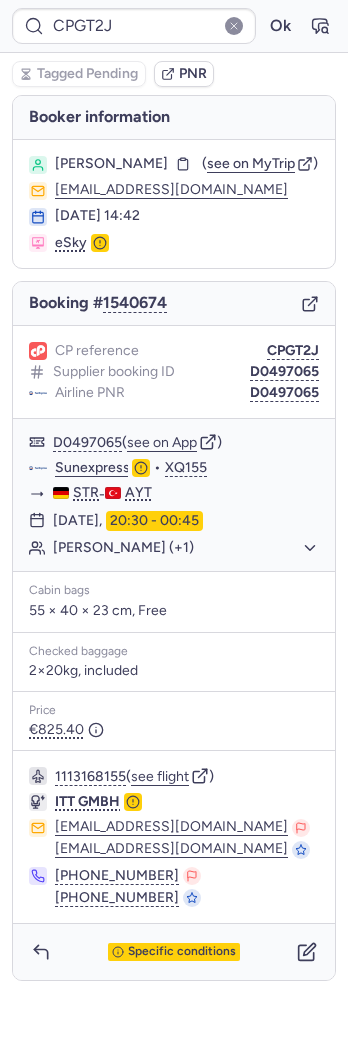 type on "CPEBRV" 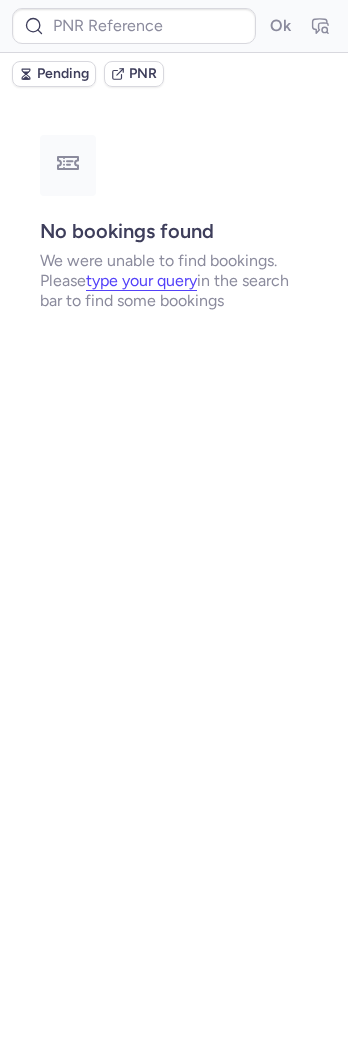type on "CPEBRV" 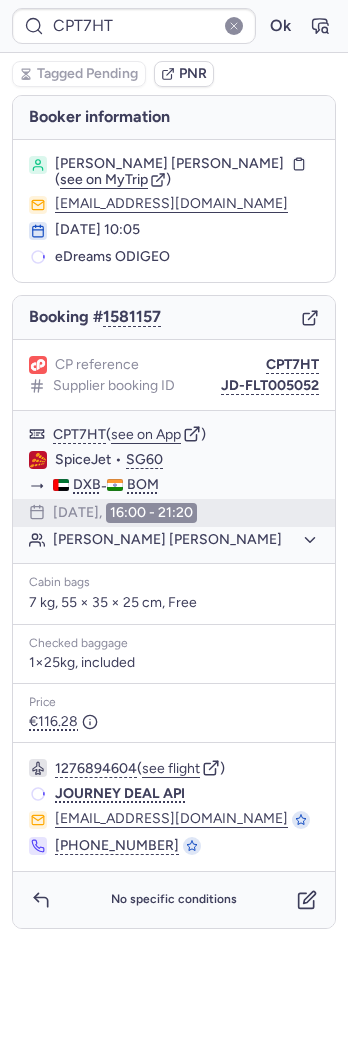 type on "CPREC8" 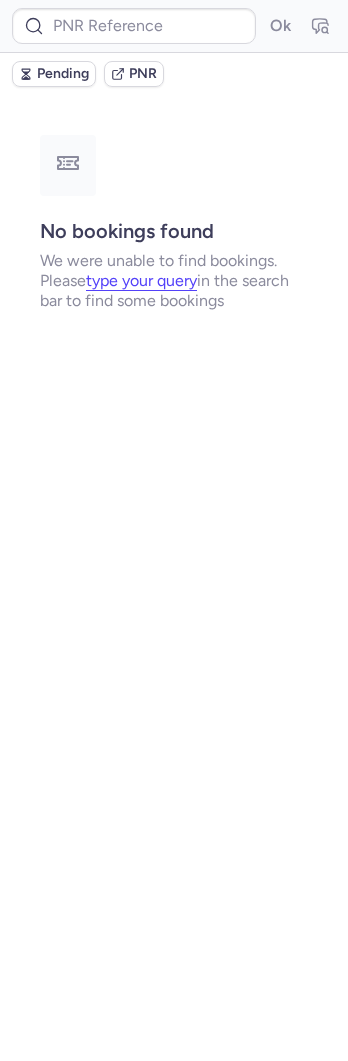 type on "CPREC8" 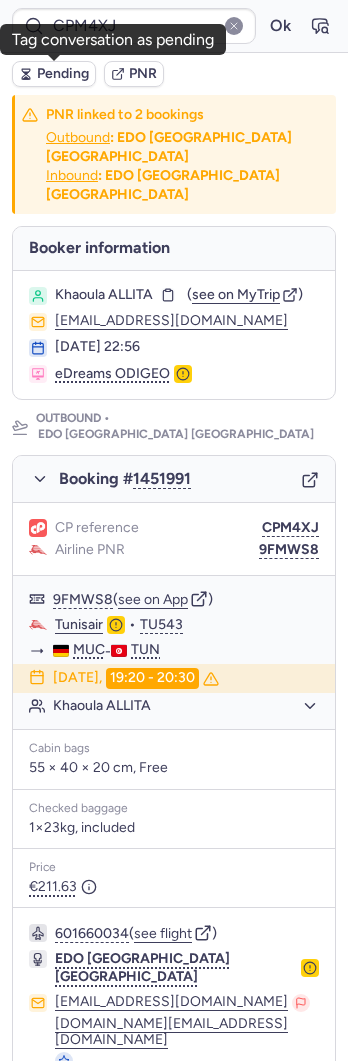 click 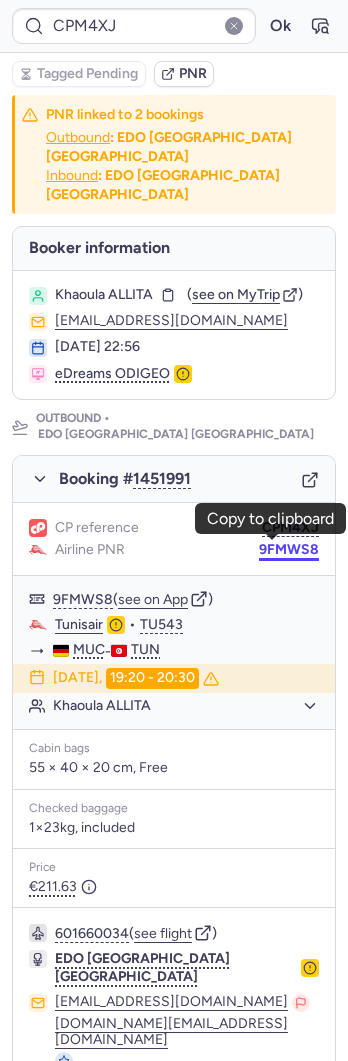 click on "9FMWS8" at bounding box center [289, 550] 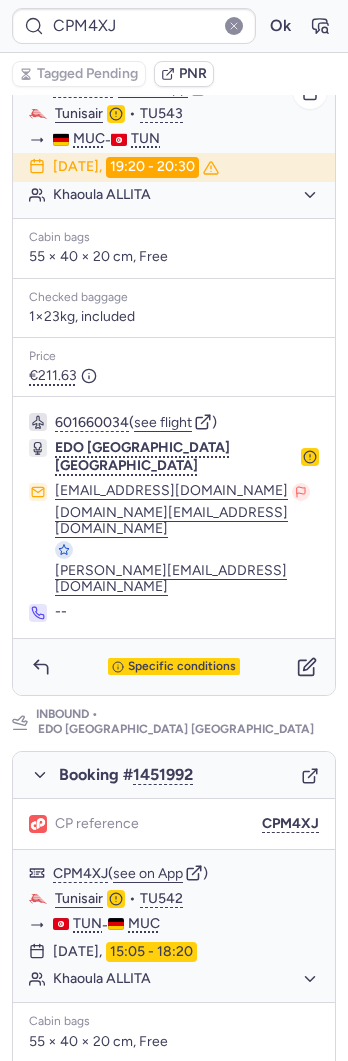 scroll, scrollTop: 780, scrollLeft: 0, axis: vertical 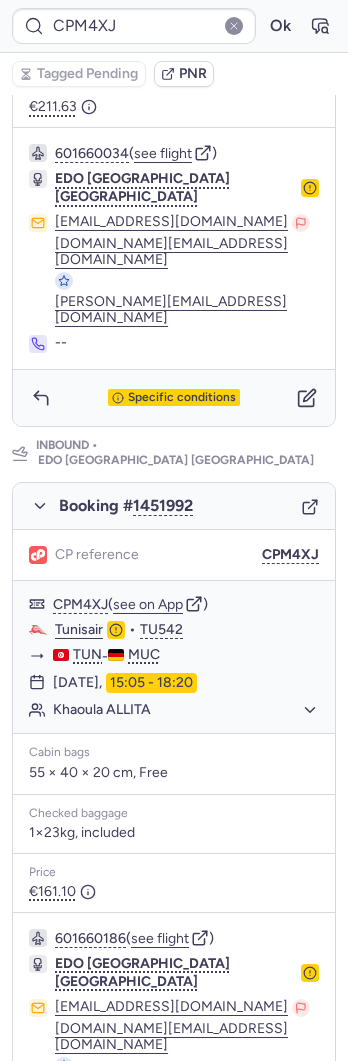 type on "CPREC8" 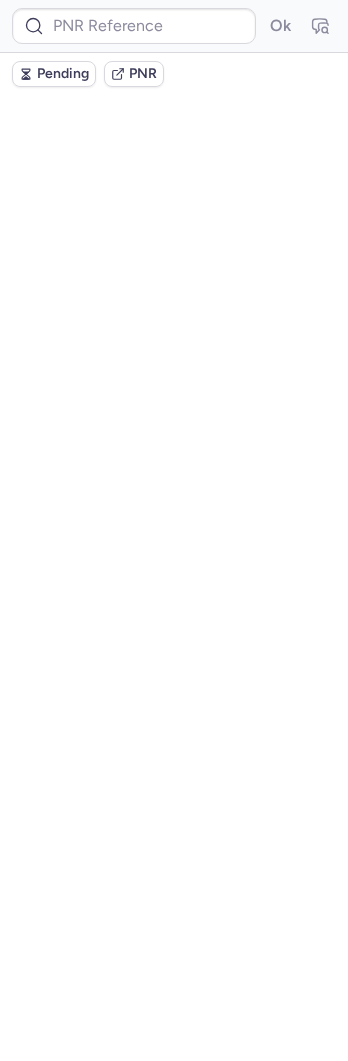 scroll, scrollTop: 0, scrollLeft: 0, axis: both 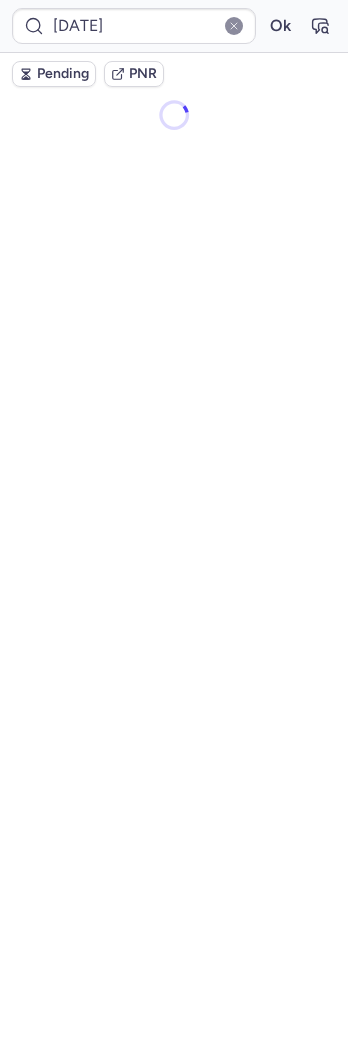 type on "CPEBRV" 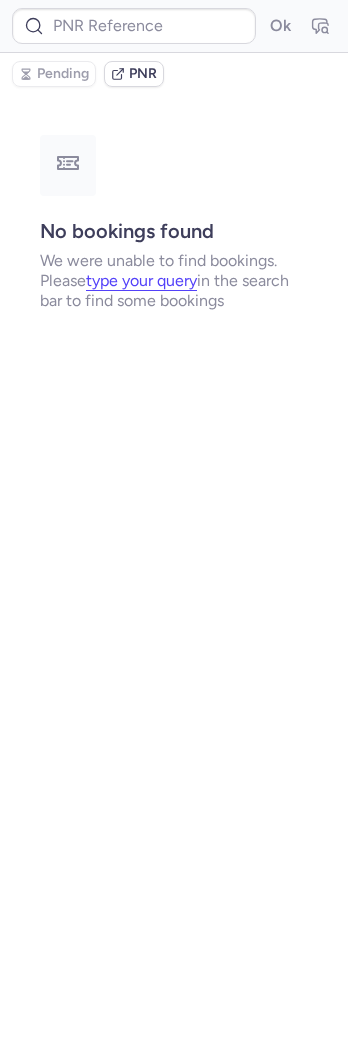 type on "[DATE]" 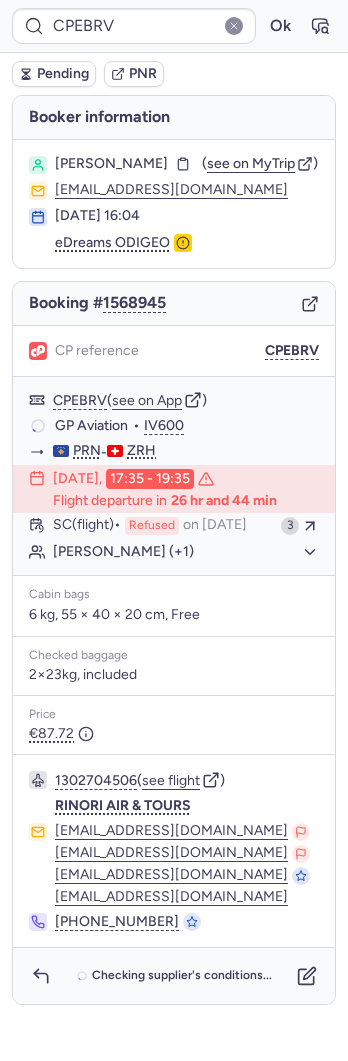 type on "[DATE]" 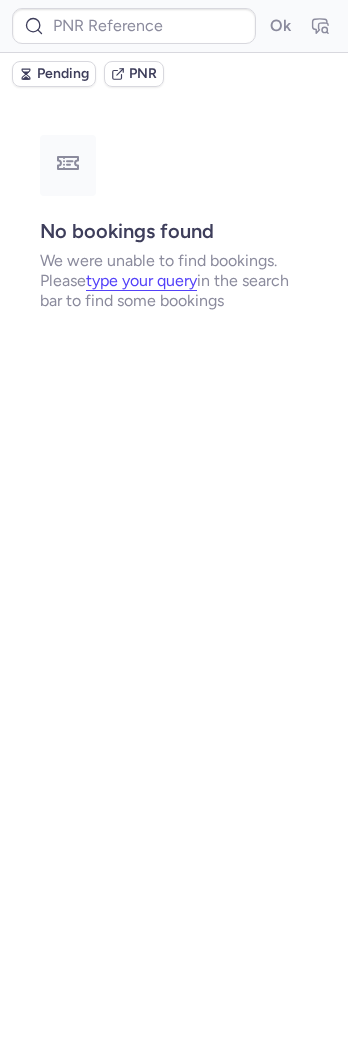 type on "[DATE]" 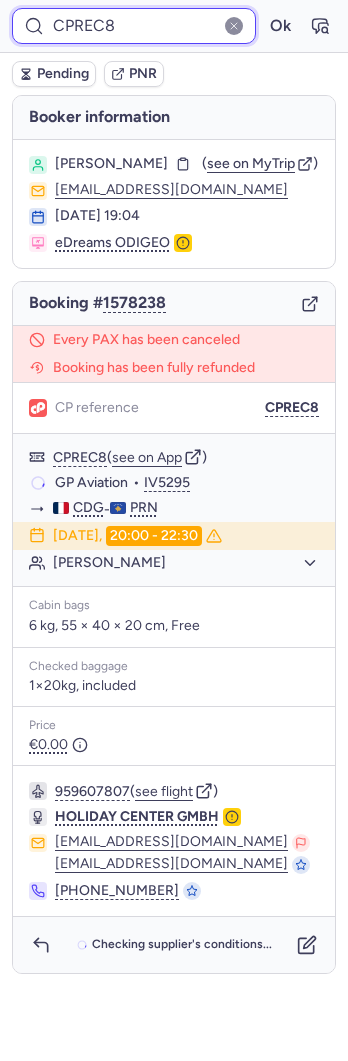 click on "CPREC8" at bounding box center (134, 26) 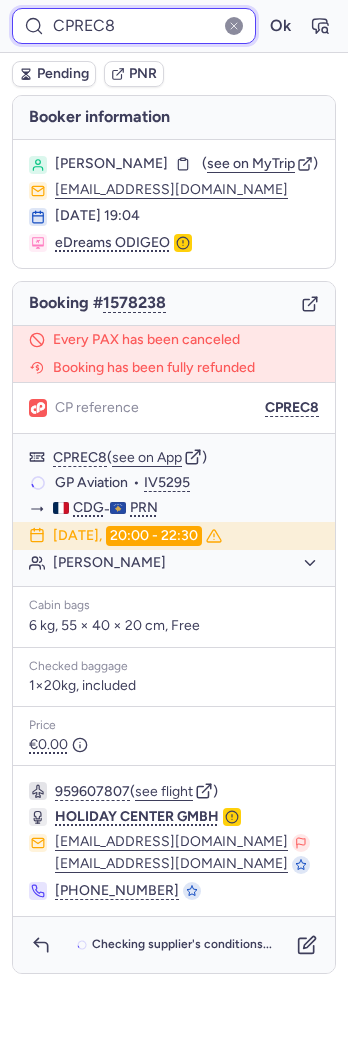 click on "CPREC8" at bounding box center (134, 26) 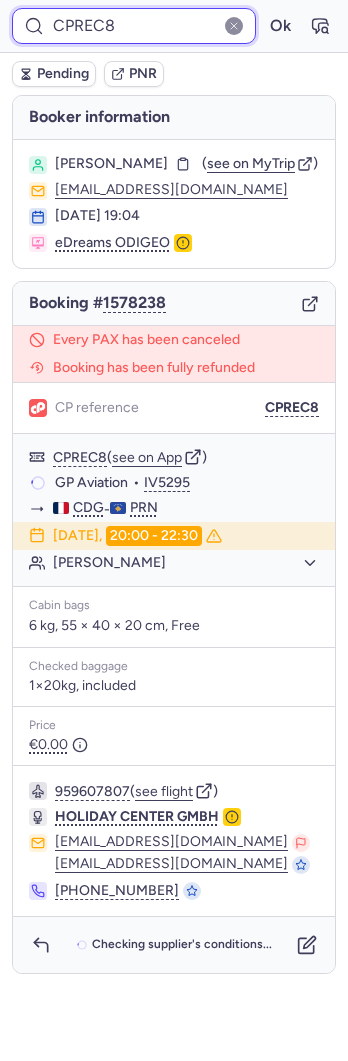 paste on "D9LC" 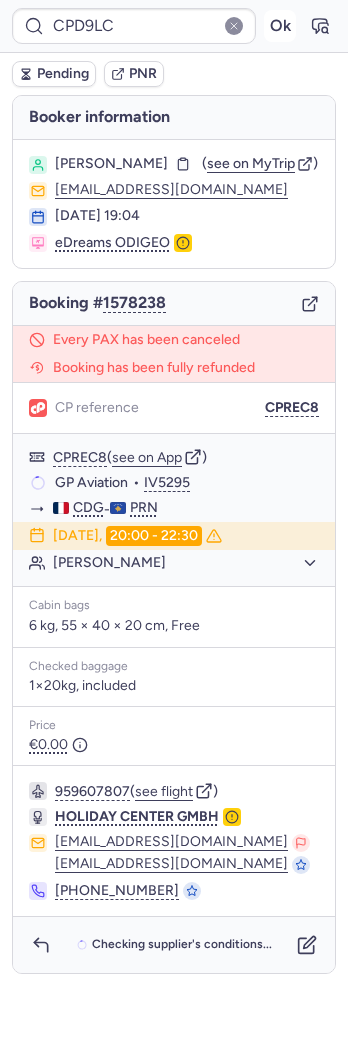 click on "Ok" at bounding box center (280, 26) 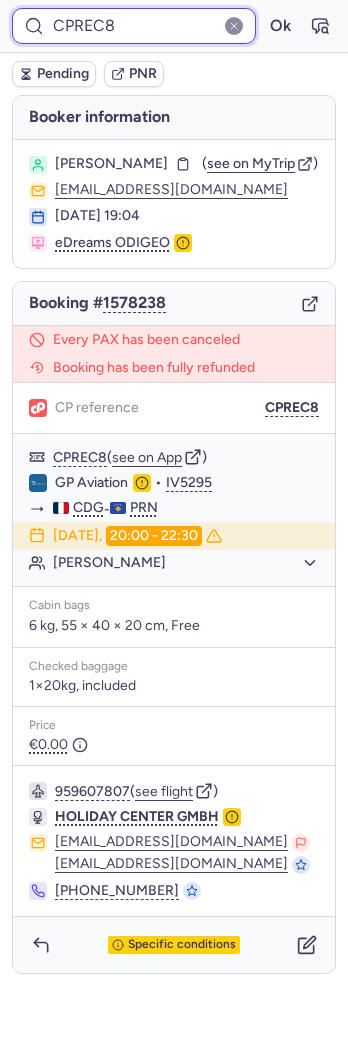 click on "CPREC8" at bounding box center [134, 26] 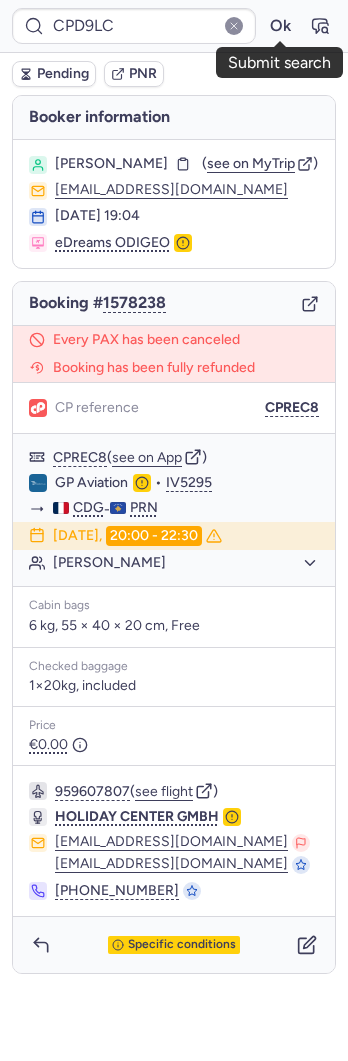 click on "CPD9LC  Ok" at bounding box center (174, 26) 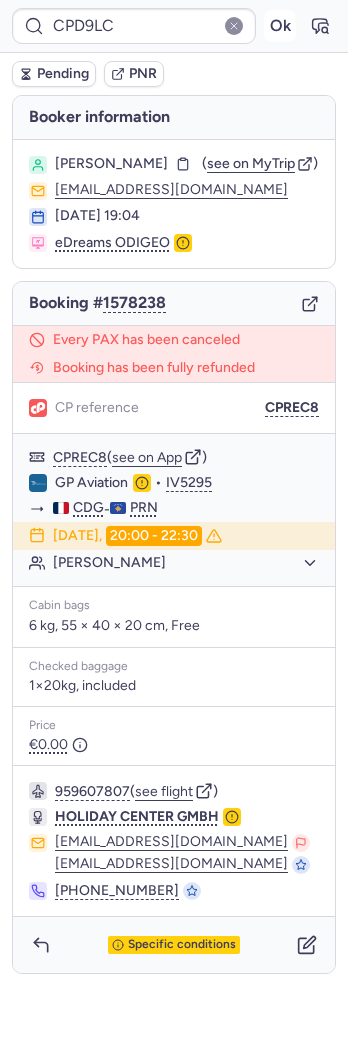 click on "Ok" at bounding box center [280, 26] 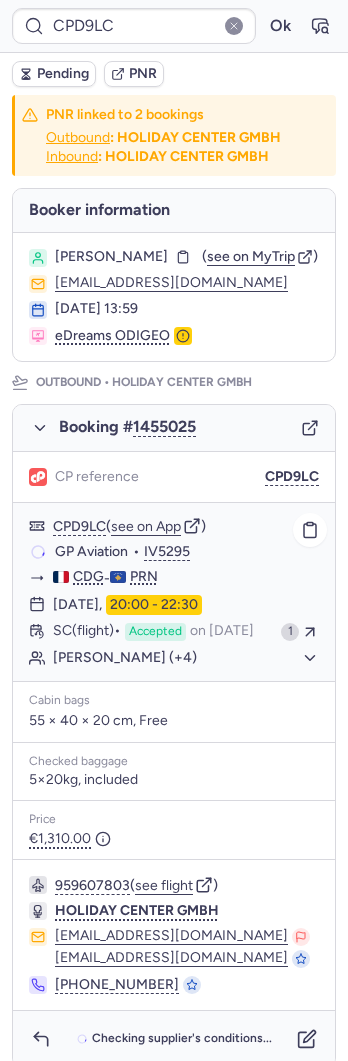click on "[PERSON_NAME] (+4)" 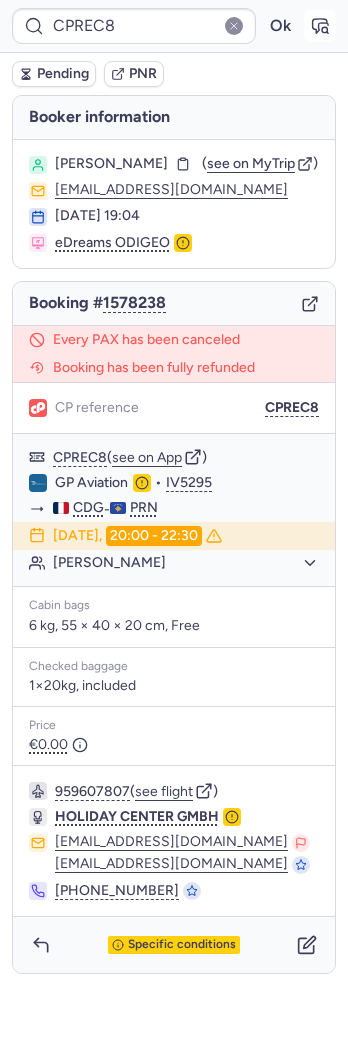 click at bounding box center (320, 26) 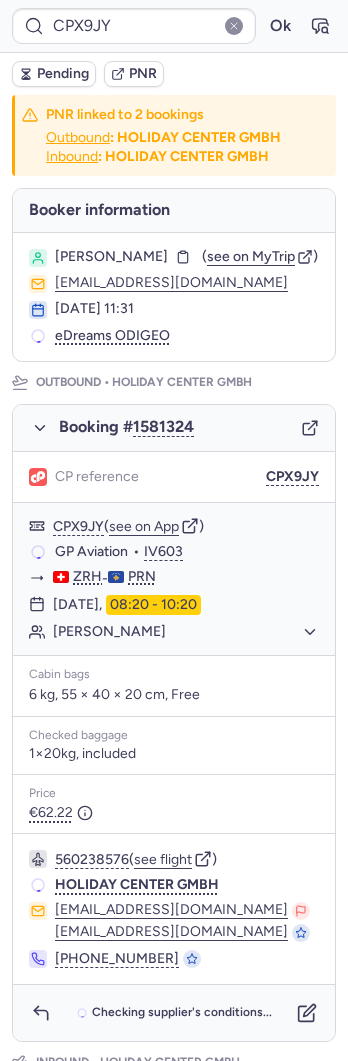 type on "CPEBRV" 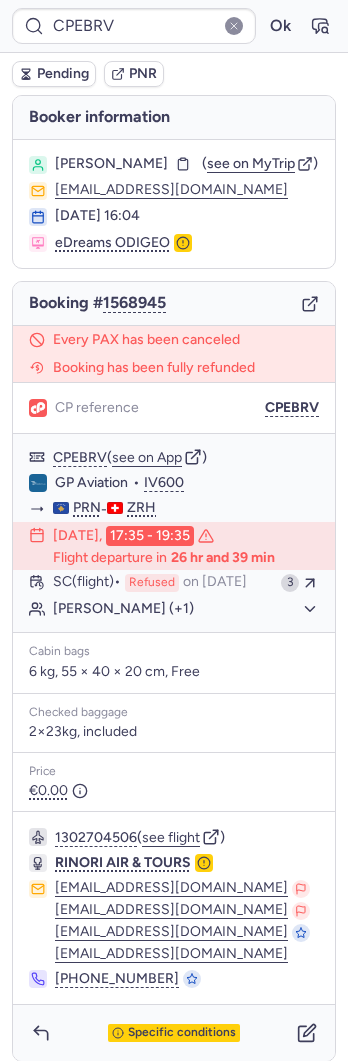 scroll, scrollTop: 27, scrollLeft: 0, axis: vertical 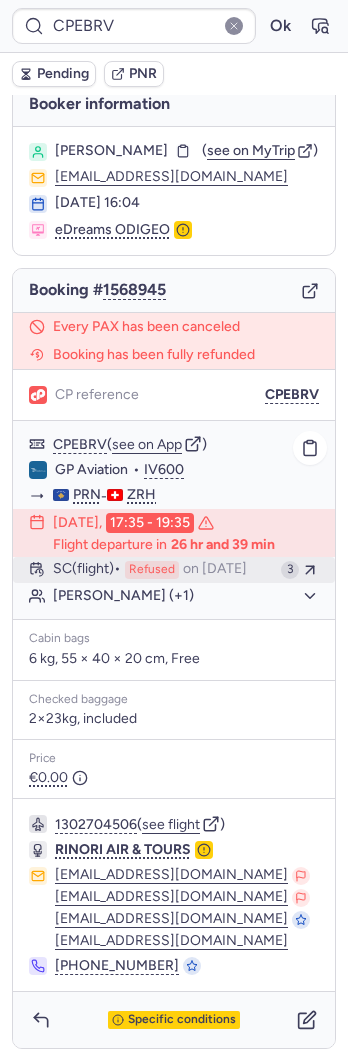 click on "SC   (flight)  Refused  on [DATE]" at bounding box center (163, 570) 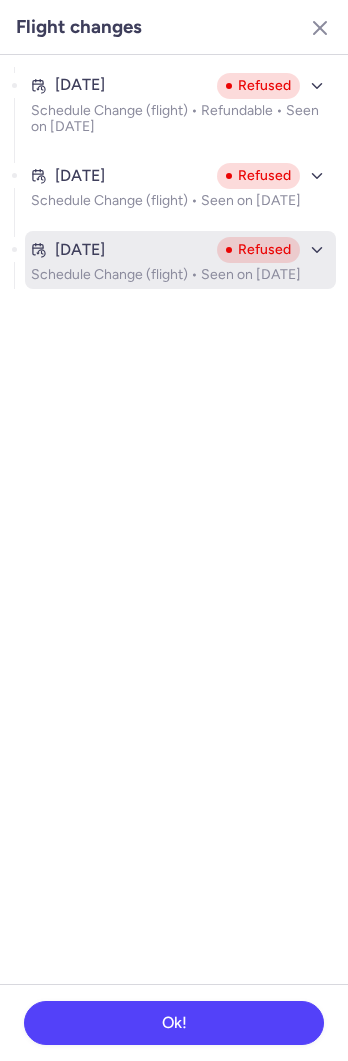 click on "[DATE]" at bounding box center [120, 250] 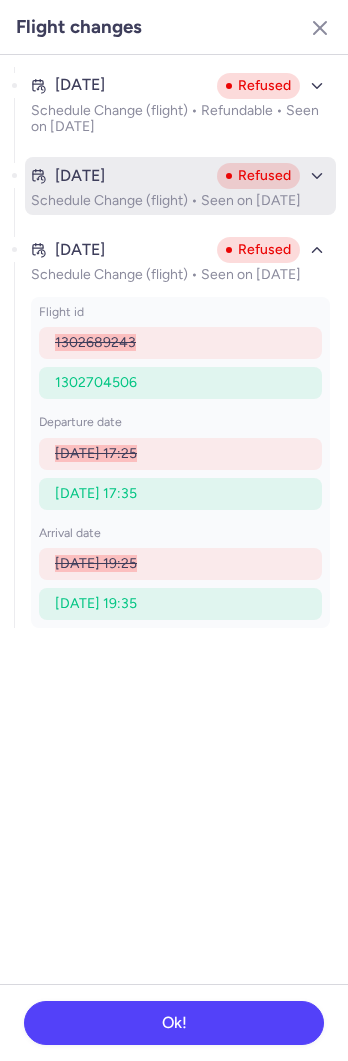 click on "Schedule Change (flight) •  Seen on [DATE]" at bounding box center (180, 201) 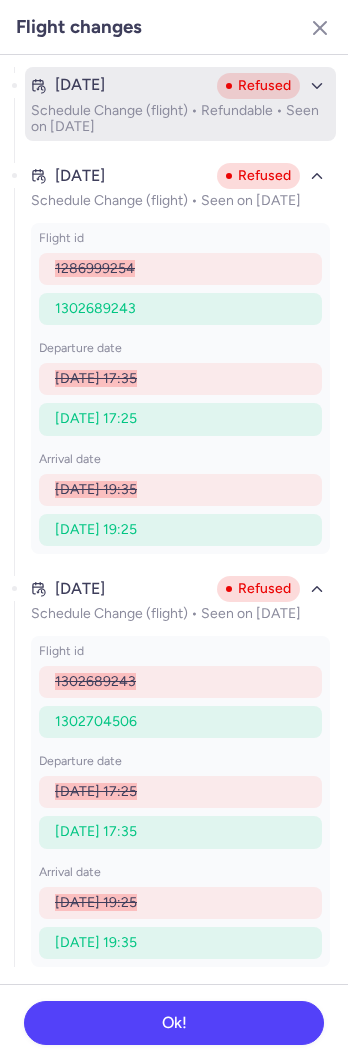 click on "Schedule Change (flight) • Refundable • Seen on [DATE]" at bounding box center (180, 119) 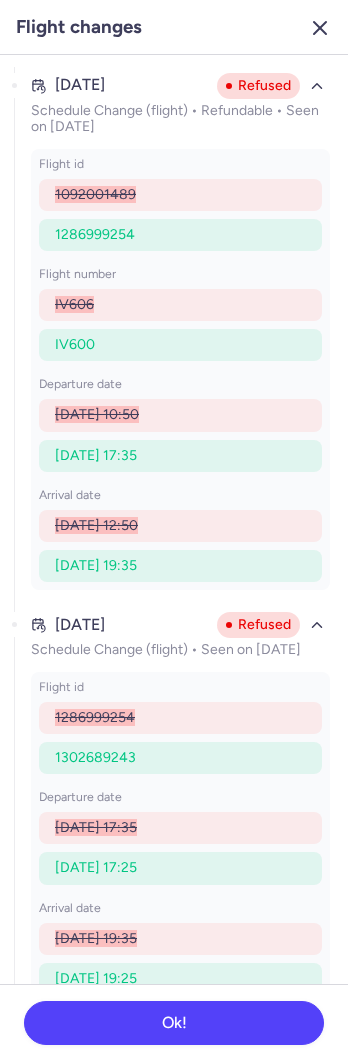 click 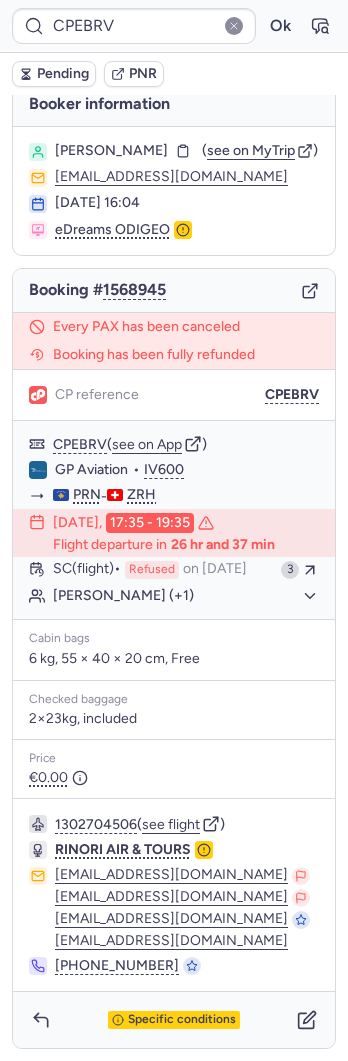 scroll, scrollTop: 0, scrollLeft: 0, axis: both 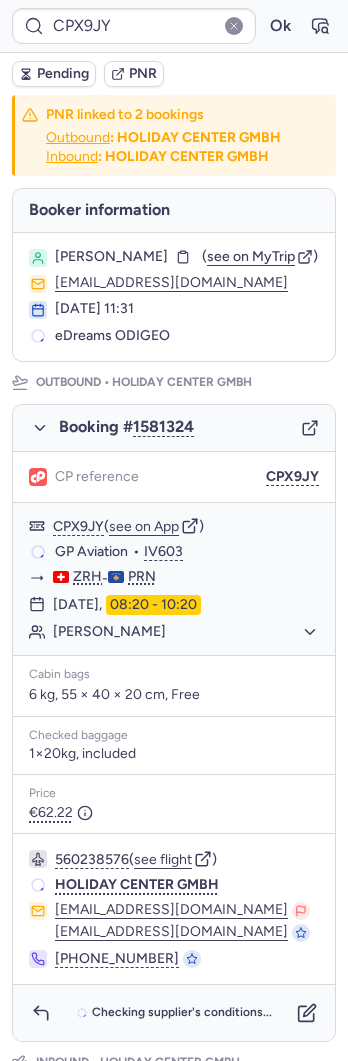 type on "CPEBRV" 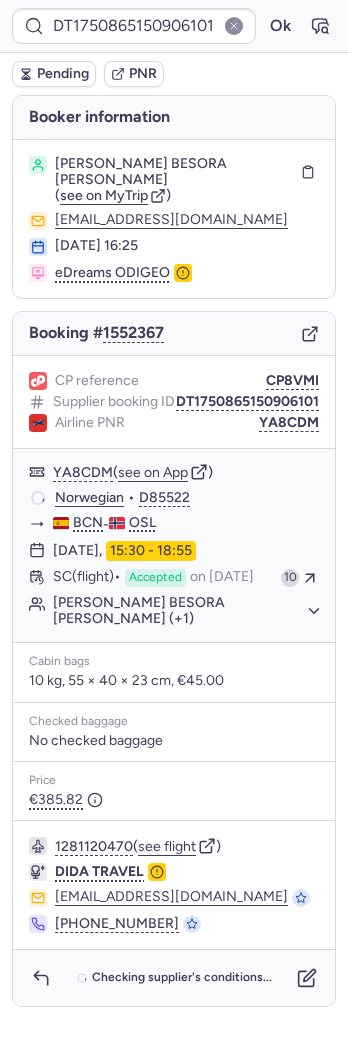 type on "CPPEOZ" 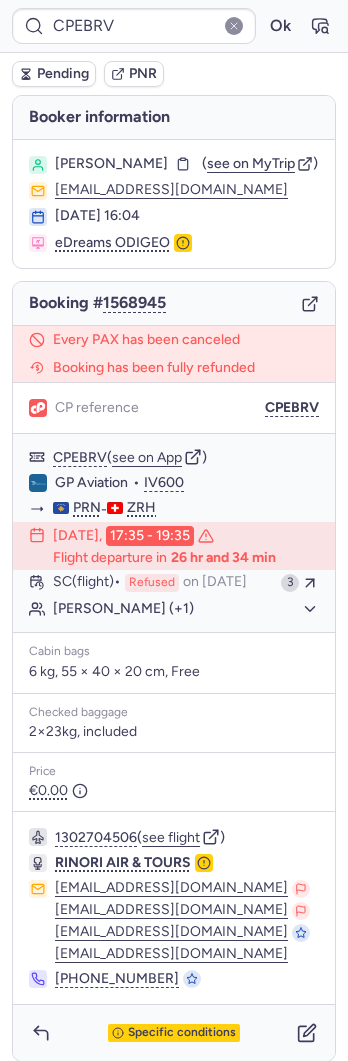 type on "0CDBBK" 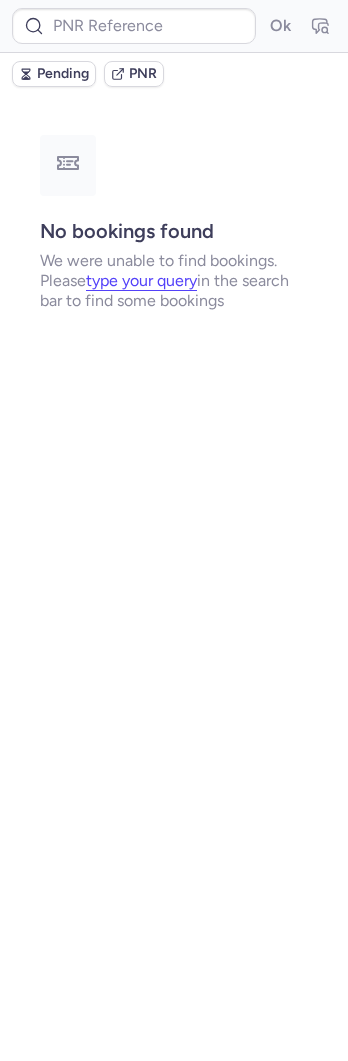 type on "CPEBRV" 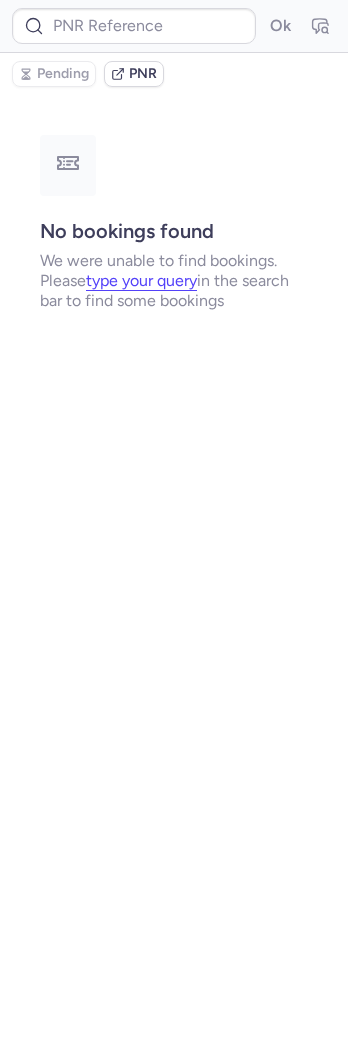 type on "CPEBRV" 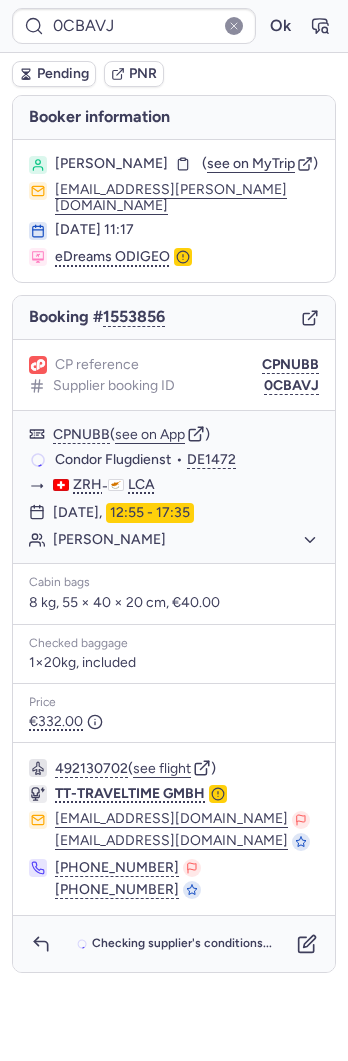 type on "CPX9JY" 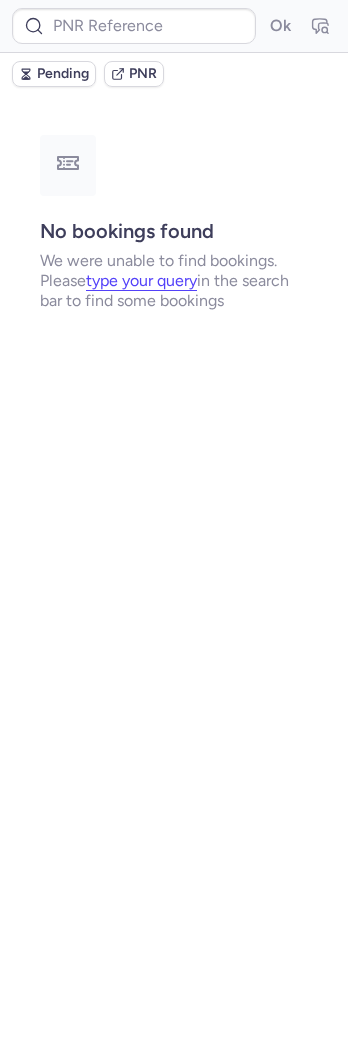 type on "CPX9JY" 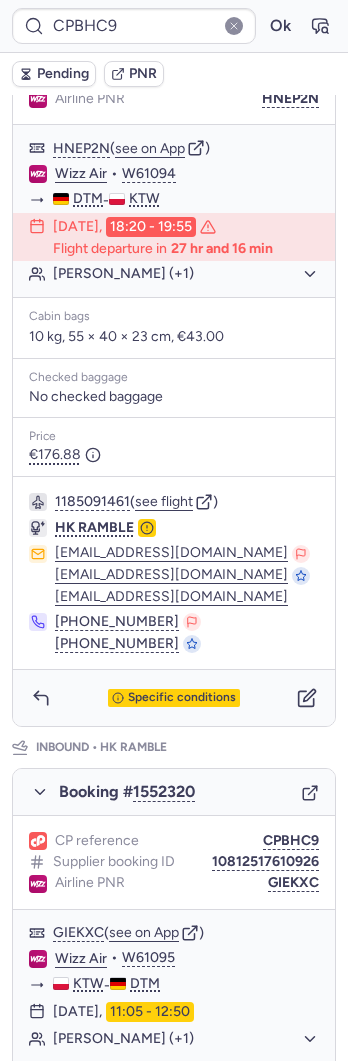 scroll, scrollTop: 389, scrollLeft: 0, axis: vertical 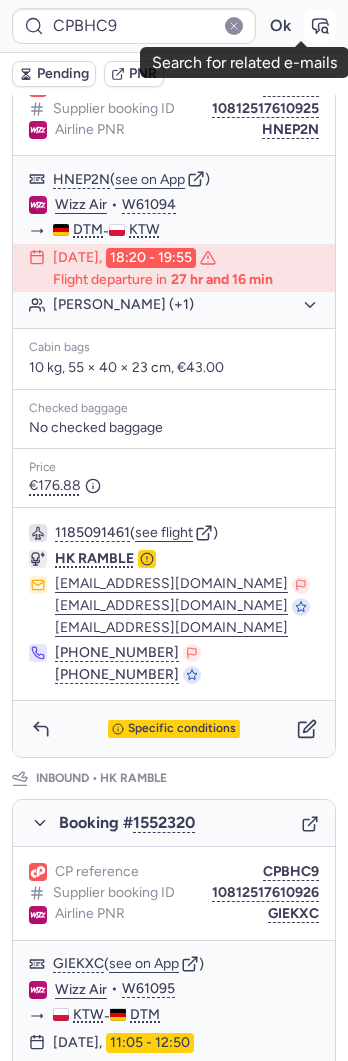 click 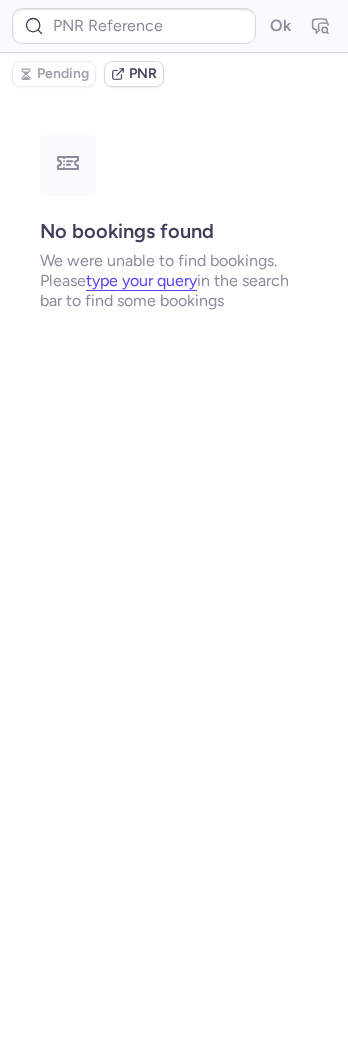 scroll, scrollTop: 0, scrollLeft: 0, axis: both 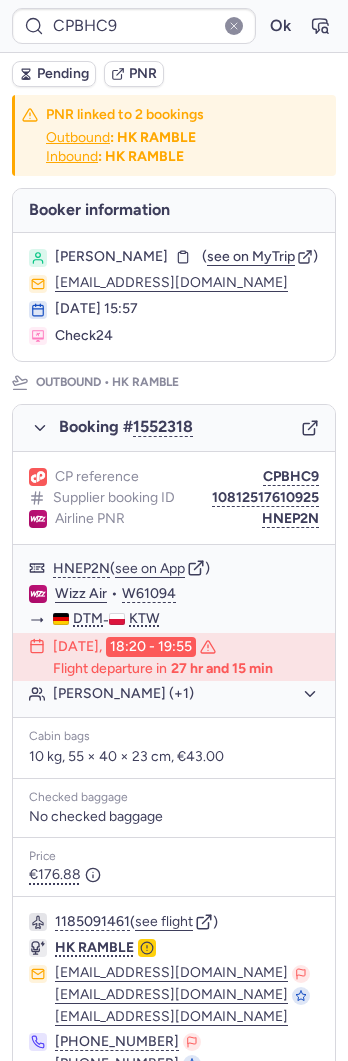 click on "Airline PNR HNEP2N" 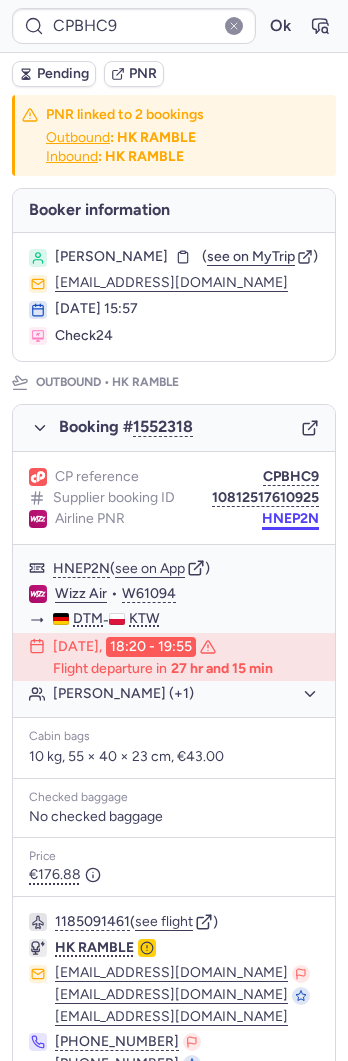 click on "HNEP2N" at bounding box center [290, 519] 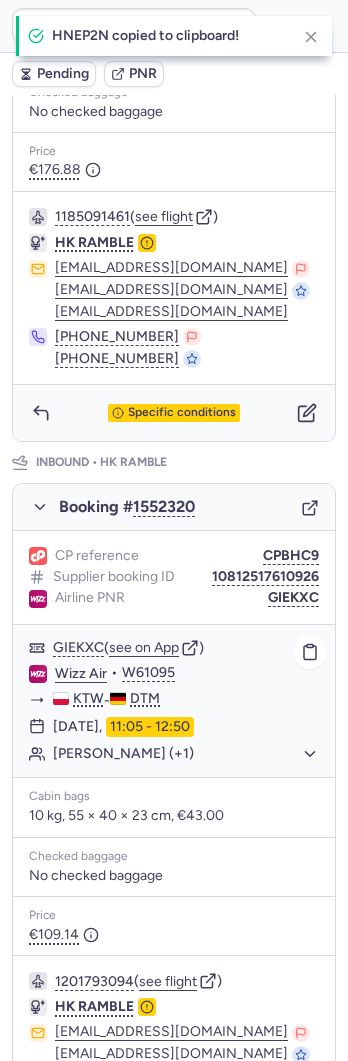 scroll, scrollTop: 721, scrollLeft: 0, axis: vertical 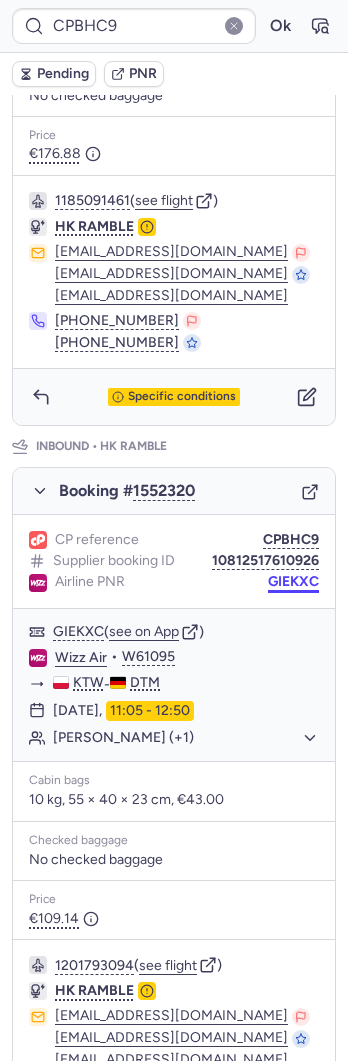click on "GIEKXC" at bounding box center [293, 582] 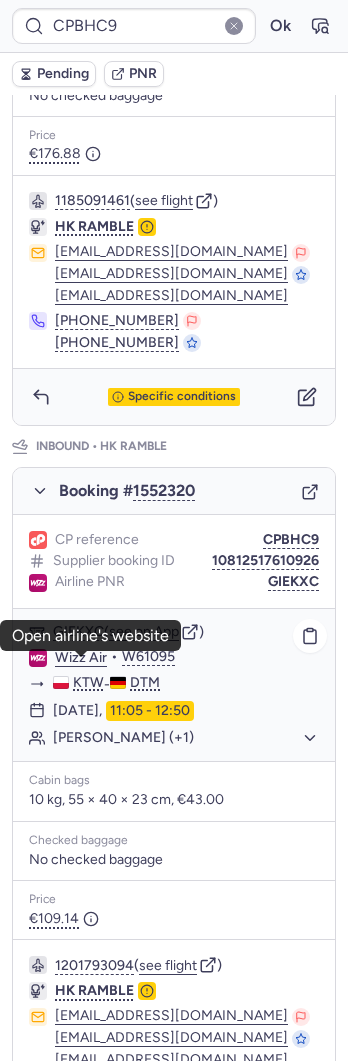 click on "Wizz Air" 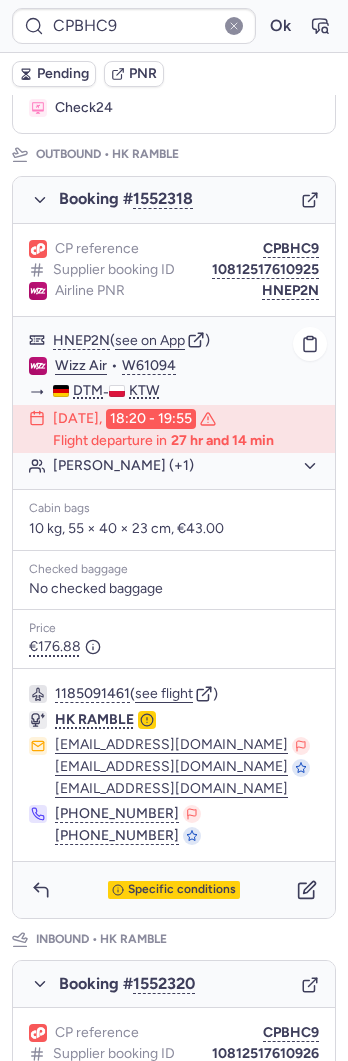 scroll, scrollTop: 0, scrollLeft: 0, axis: both 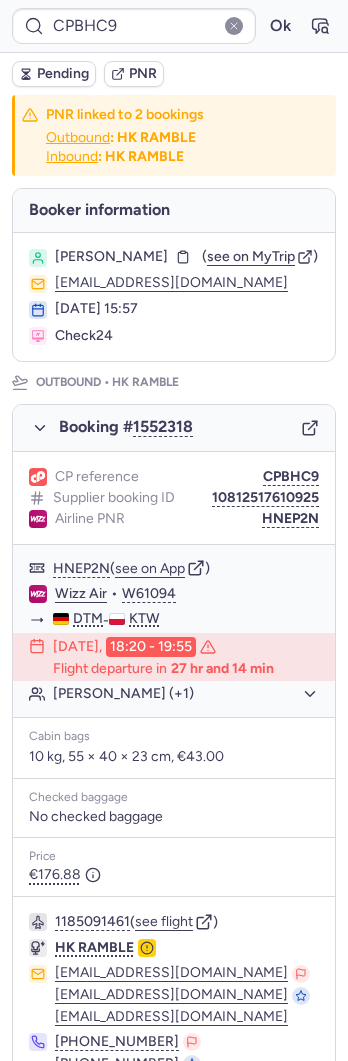 click on "[PERSON_NAME]  ( see on MyTrip  )  [EMAIL_ADDRESS][DOMAIN_NAME] [DATE] 15:57 Check24" at bounding box center (174, 297) 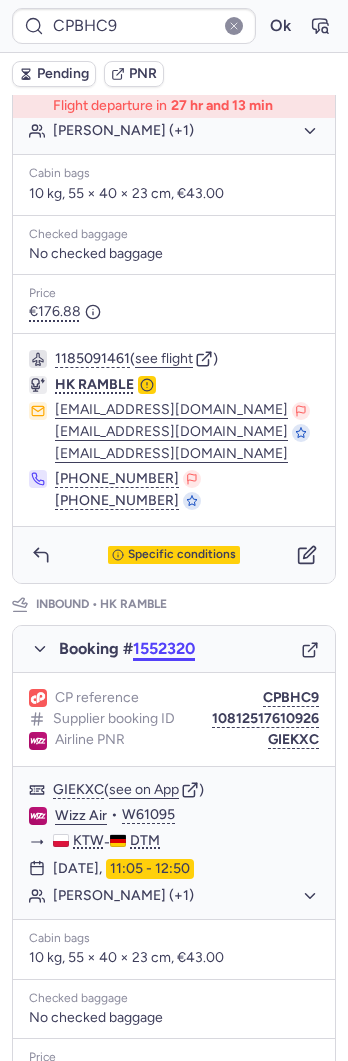 scroll, scrollTop: 565, scrollLeft: 0, axis: vertical 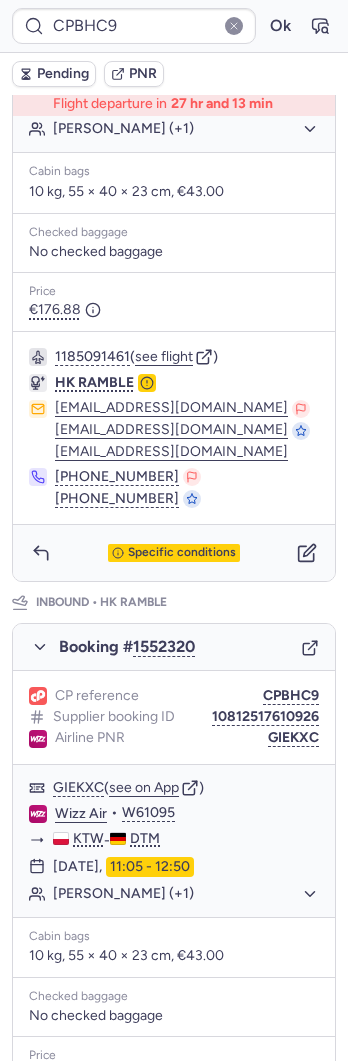 click on "Specific conditions" at bounding box center (174, 553) 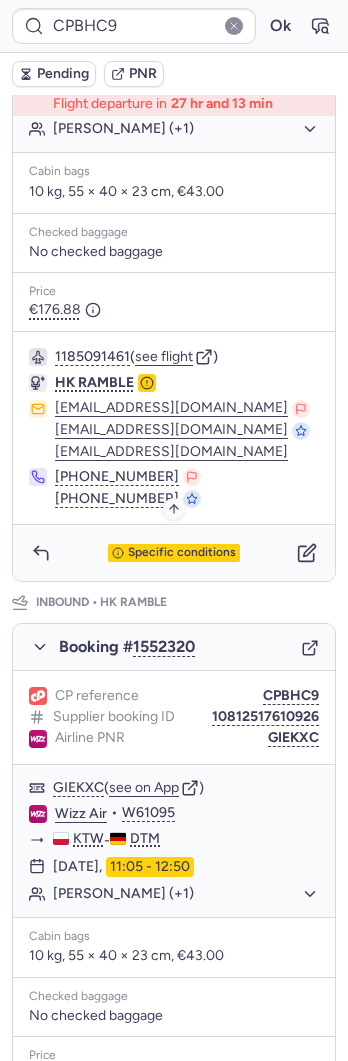 click on "Specific conditions" at bounding box center (182, 553) 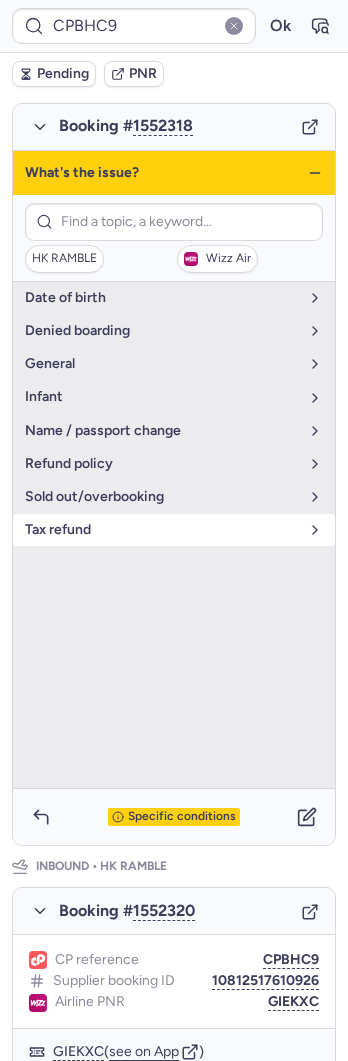 scroll, scrollTop: 303, scrollLeft: 0, axis: vertical 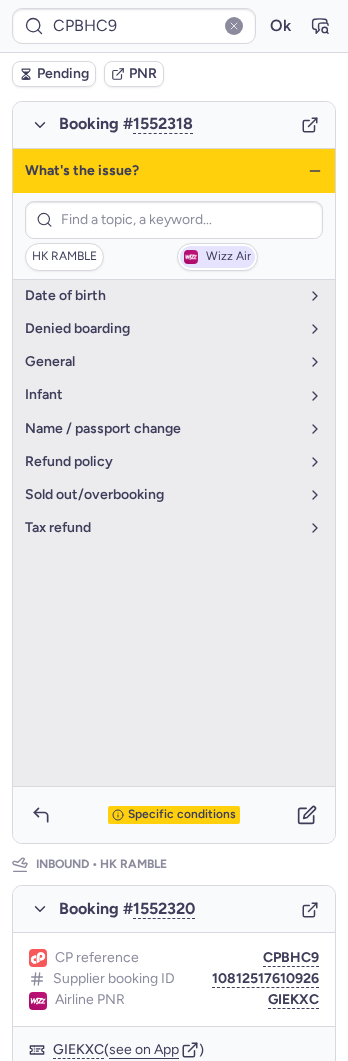 click on "Wizz Air" at bounding box center (217, 257) 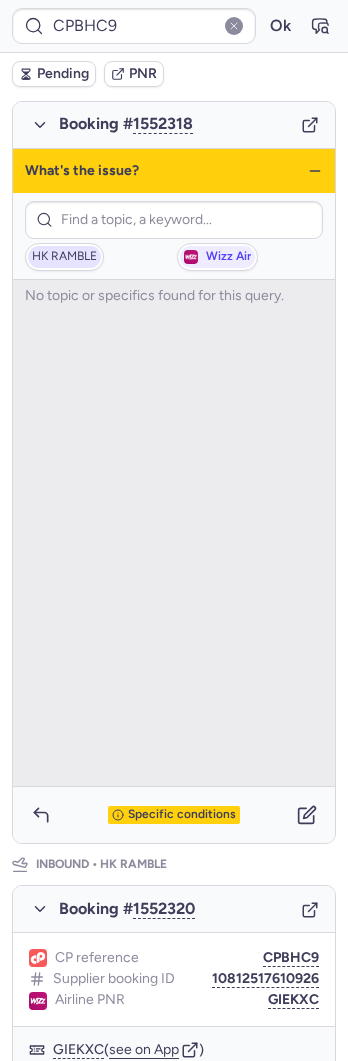 click on "HK RAMBLE" at bounding box center [64, 257] 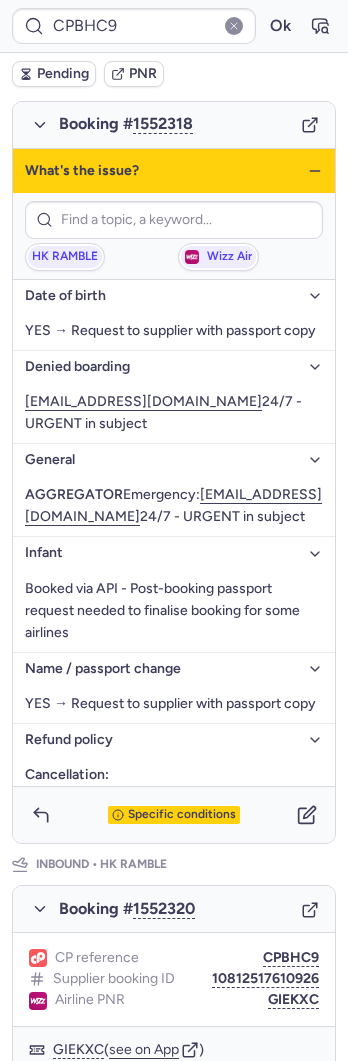 drag, startPoint x: 295, startPoint y: 192, endPoint x: 302, endPoint y: 181, distance: 13.038404 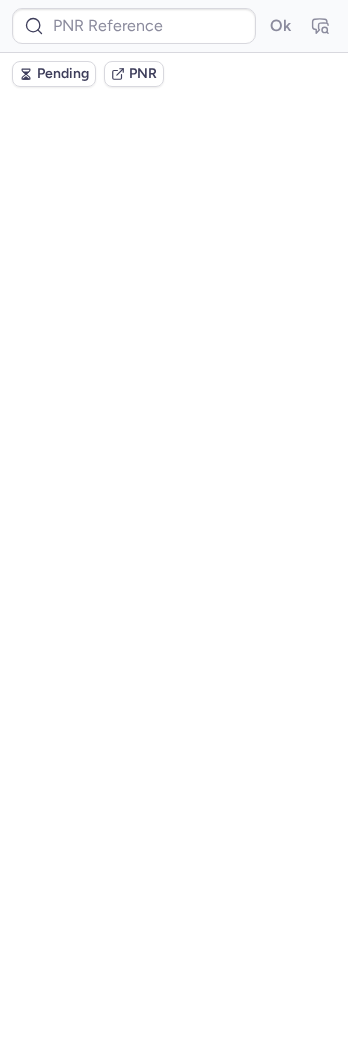 scroll, scrollTop: 0, scrollLeft: 0, axis: both 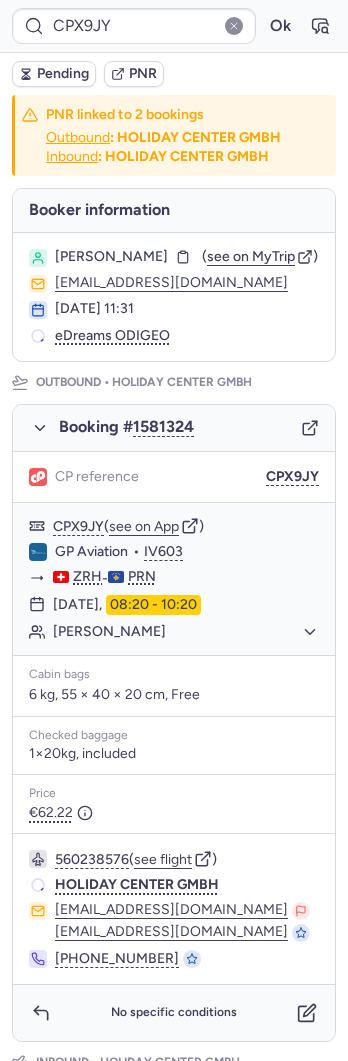 type on "CPEQJJ" 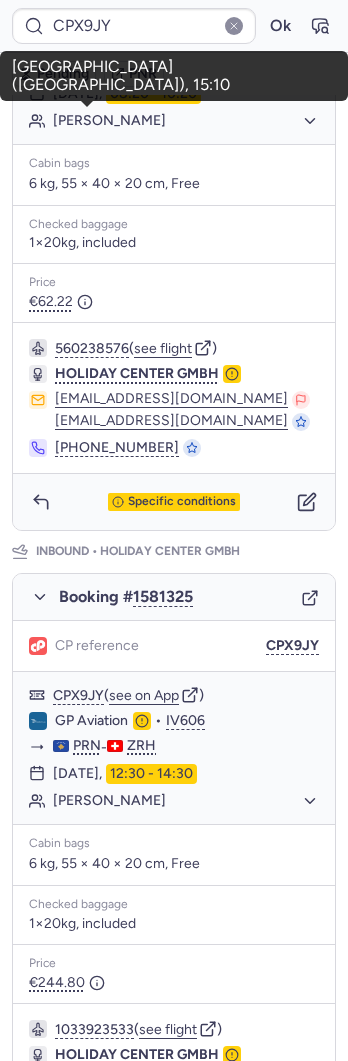 scroll, scrollTop: 512, scrollLeft: 0, axis: vertical 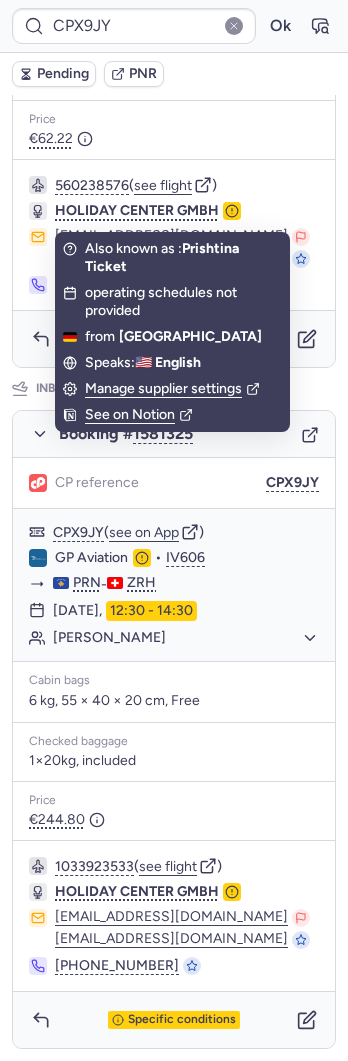 click on "Specific conditions" at bounding box center [174, 1020] 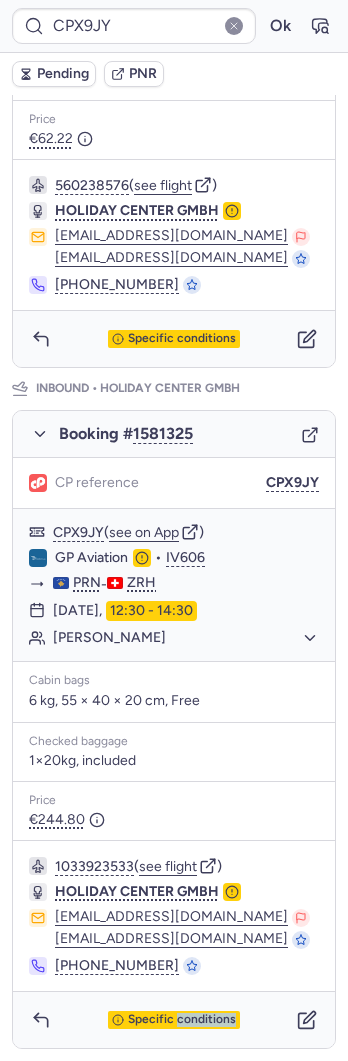 click on "Specific conditions" at bounding box center [174, 1020] 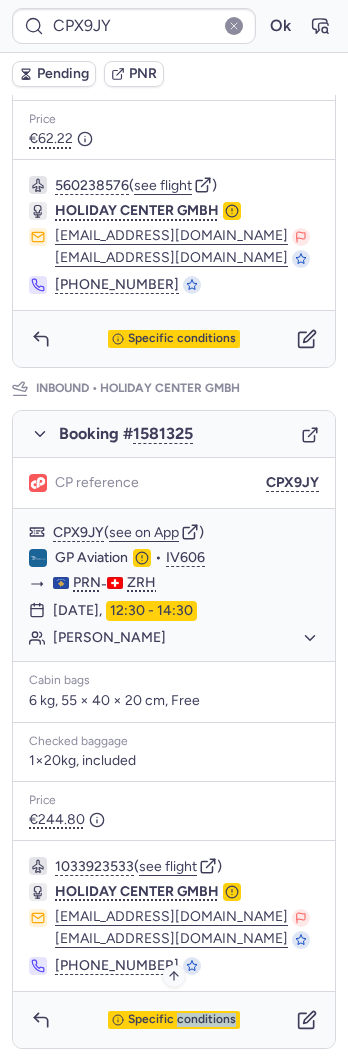 click on "Specific conditions" at bounding box center (182, 1020) 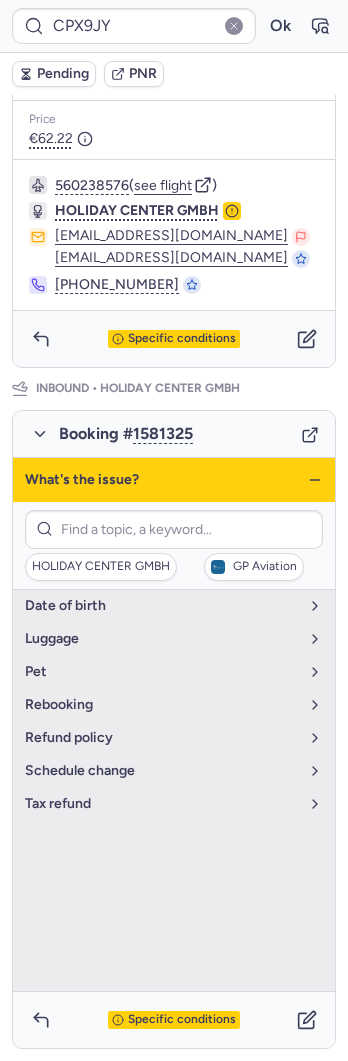click on "HOLIDAY CENTER GMBH  GP Aviation" at bounding box center [174, 545] 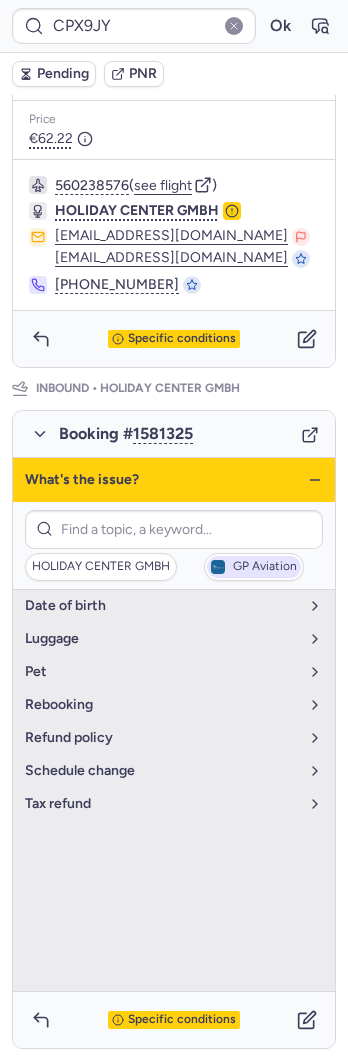 click on "GP Aviation" at bounding box center [254, 567] 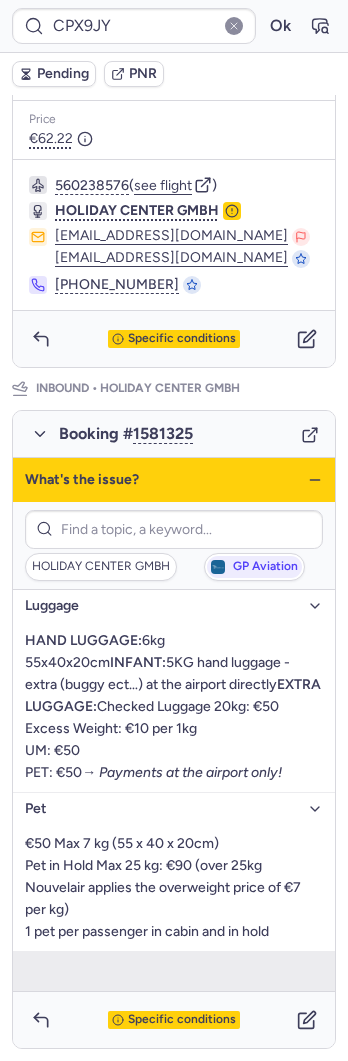 scroll, scrollTop: 25, scrollLeft: 0, axis: vertical 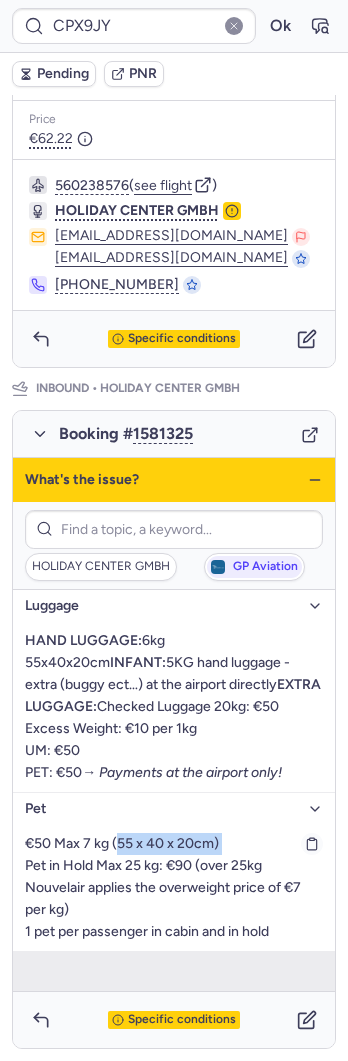 drag, startPoint x: 226, startPoint y: 890, endPoint x: 113, endPoint y: 890, distance: 113 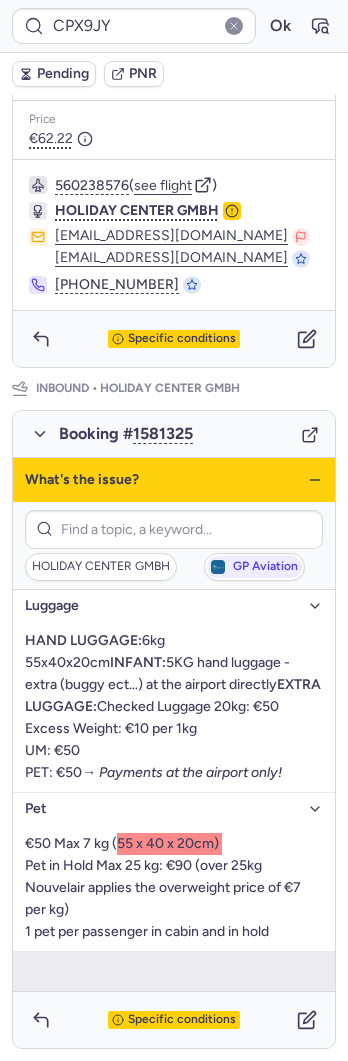 scroll, scrollTop: 26, scrollLeft: 0, axis: vertical 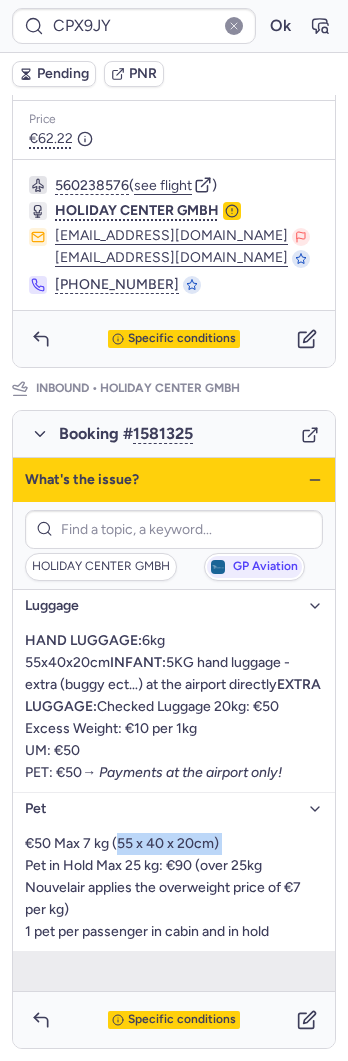 click 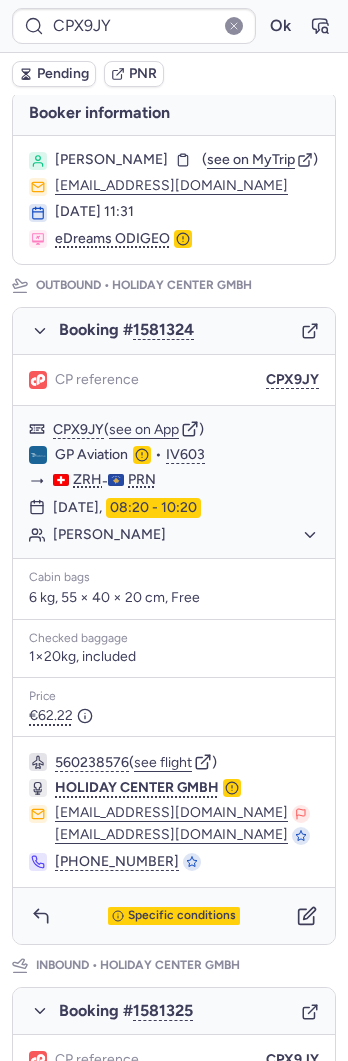 type on "CPT7HT" 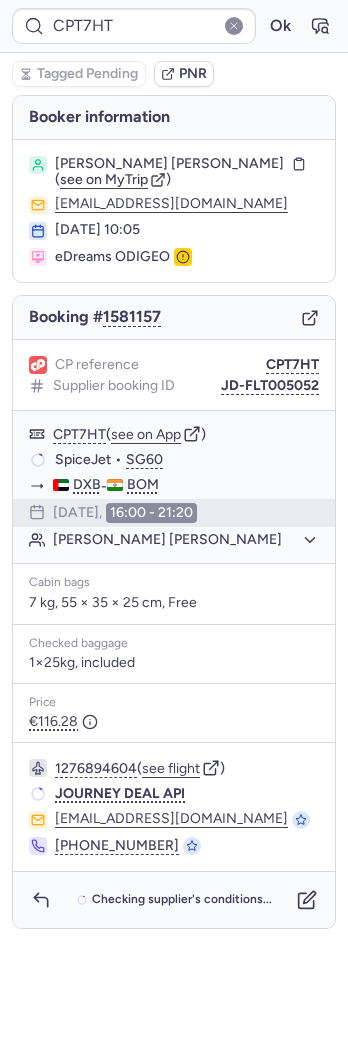 scroll, scrollTop: 0, scrollLeft: 0, axis: both 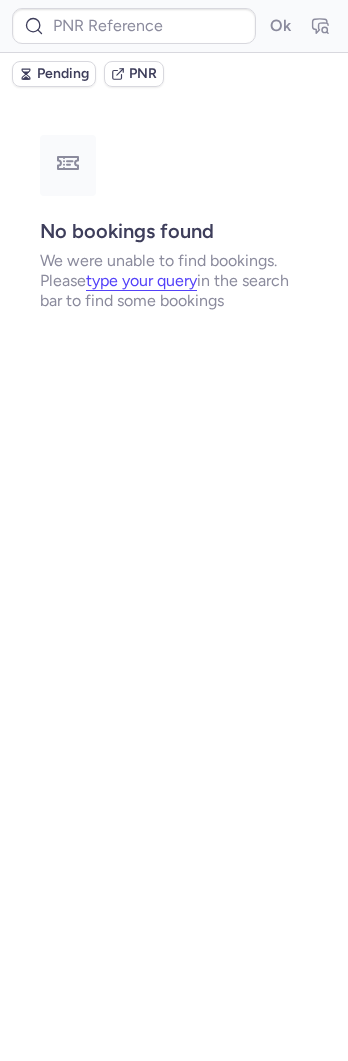 type on "CPX6IJ" 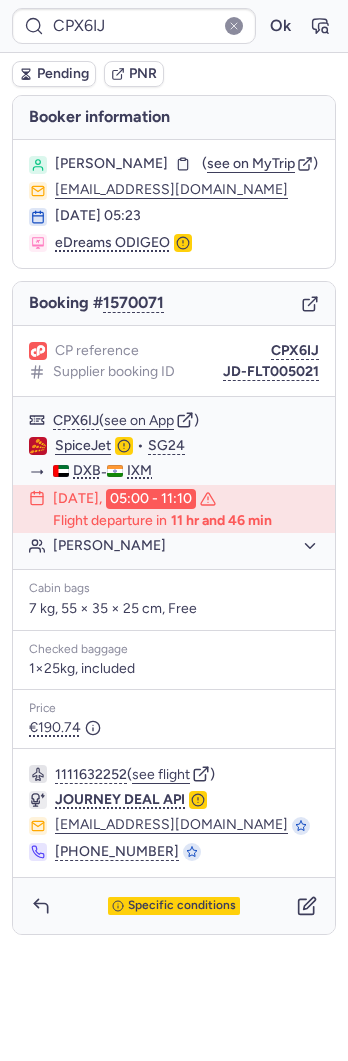 type on "CPTPQ5" 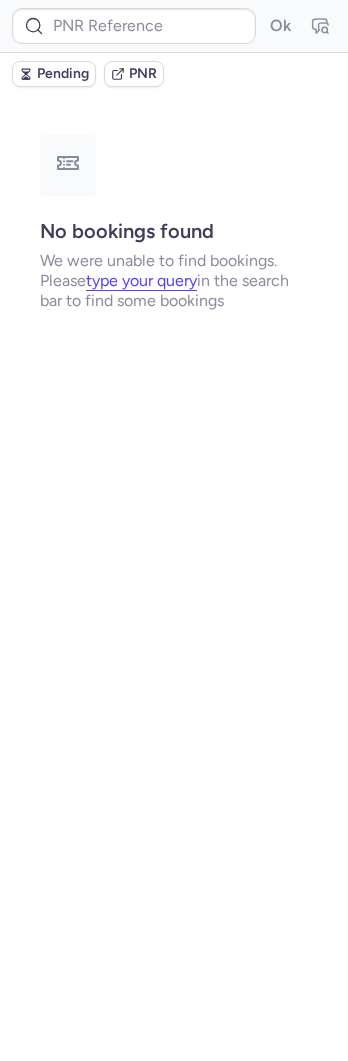 type on "CP4RTQ" 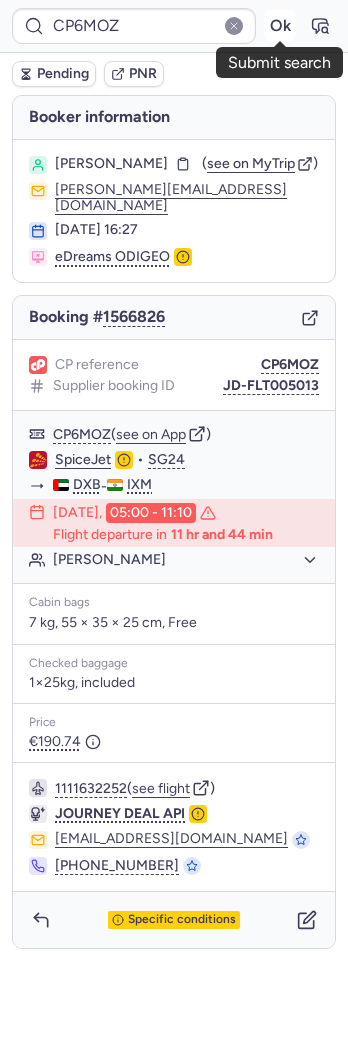 click on "Ok" at bounding box center (280, 26) 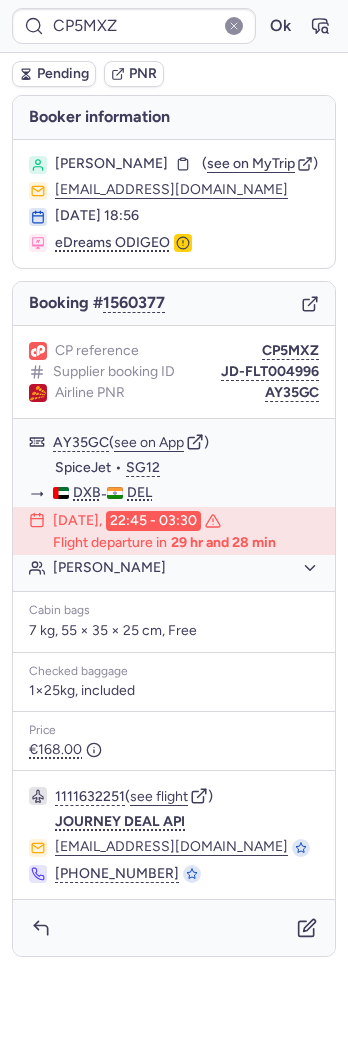 type on "CP6MOZ" 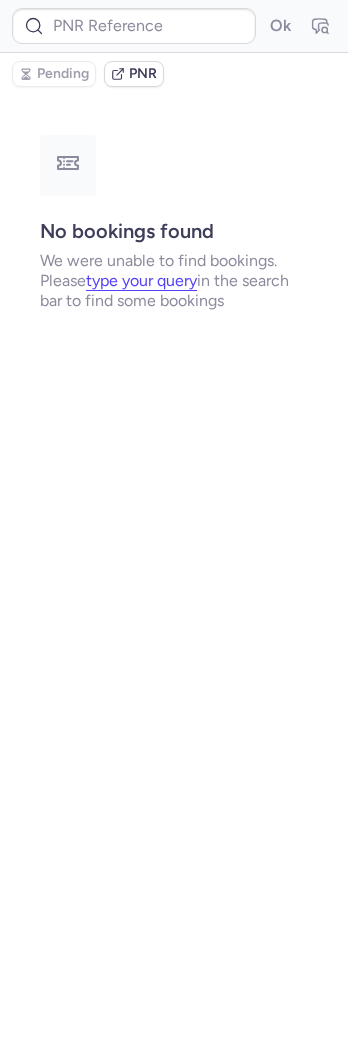 type on "CPT7HT" 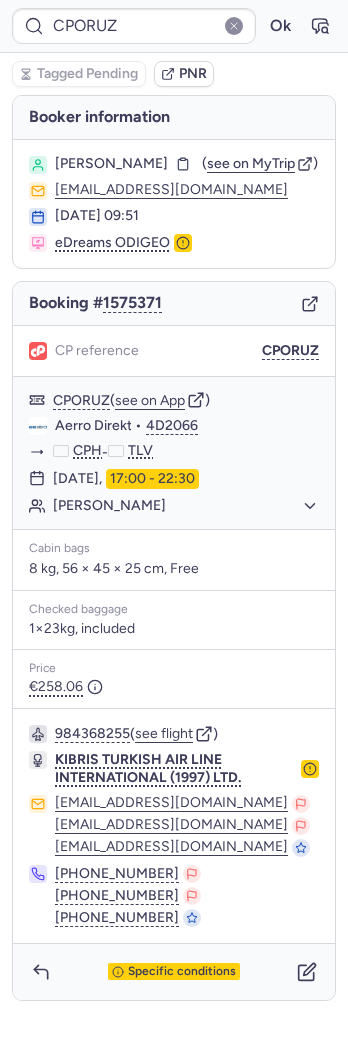 type on "CPGT2J" 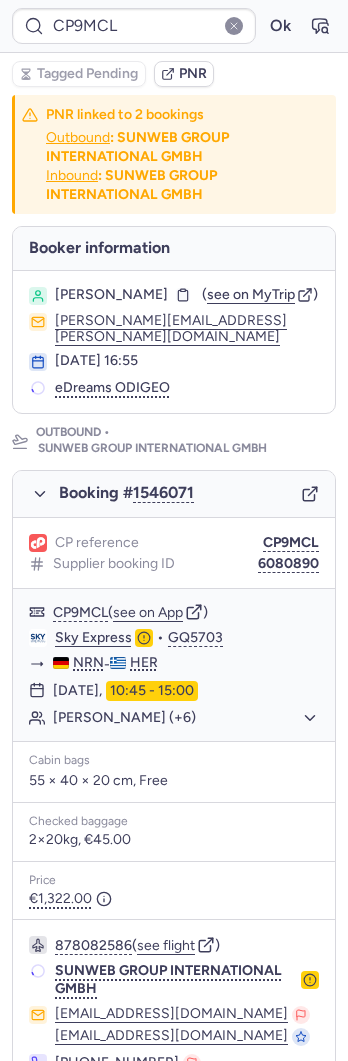 type on "CPXXN9" 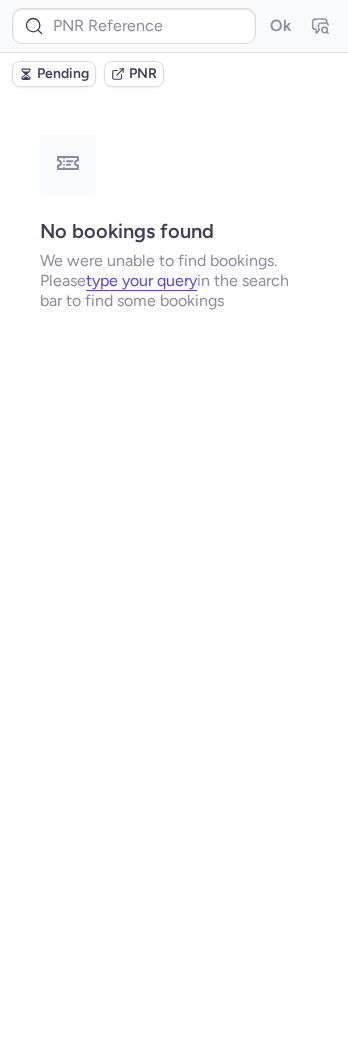 type on "CPBHC9" 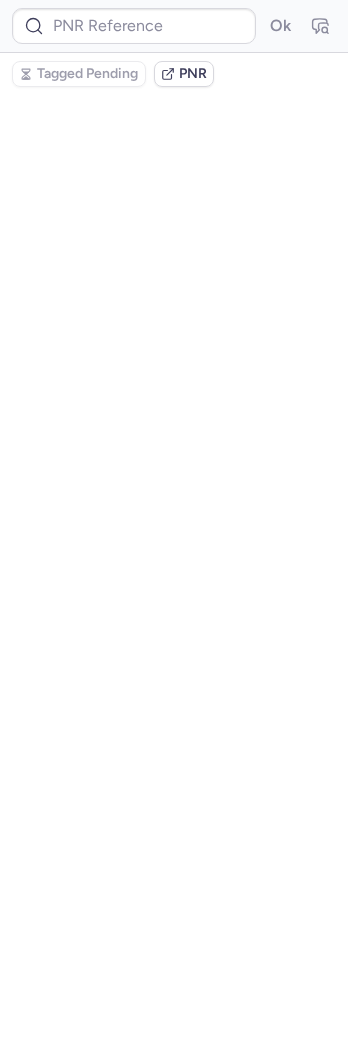 scroll, scrollTop: 0, scrollLeft: 0, axis: both 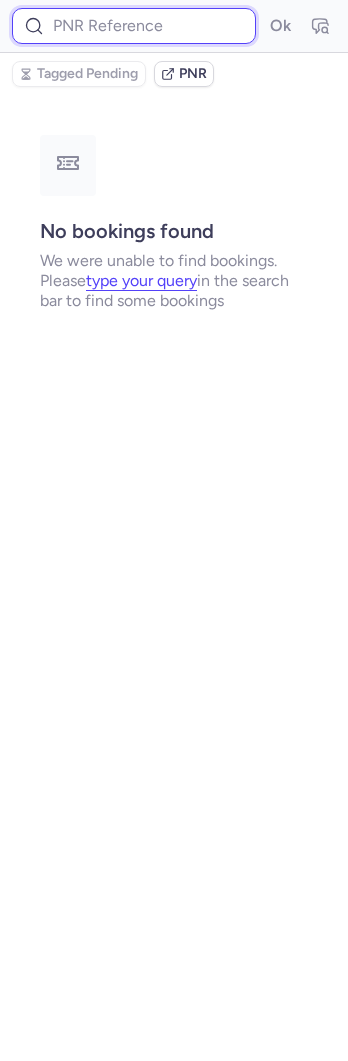 click at bounding box center [134, 26] 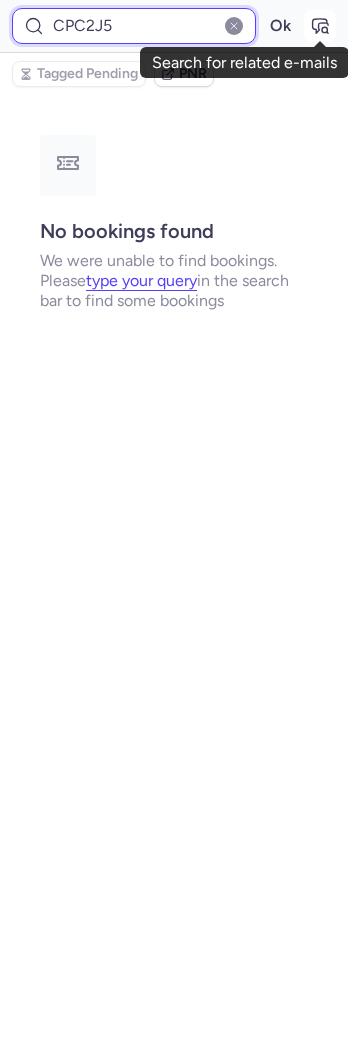 type on "CPC2J5" 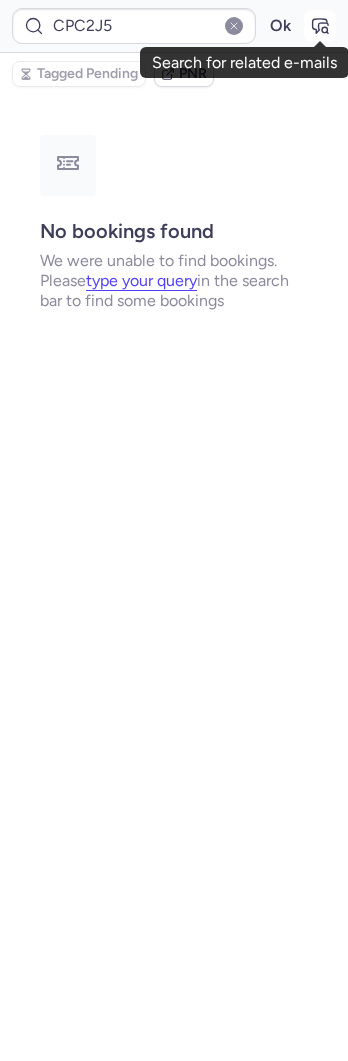 click at bounding box center [320, 26] 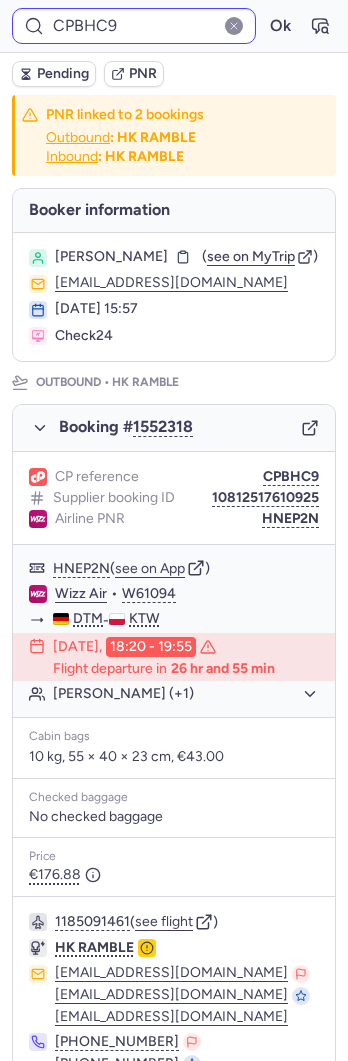 type on "CPZSRQ" 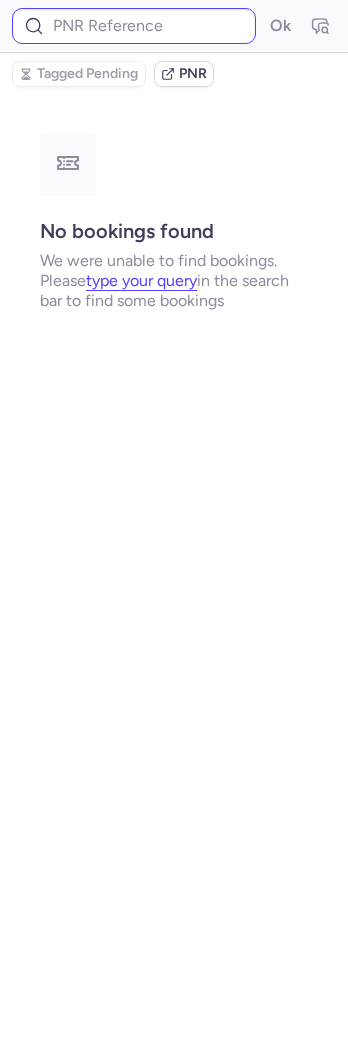 type on "CPO48R" 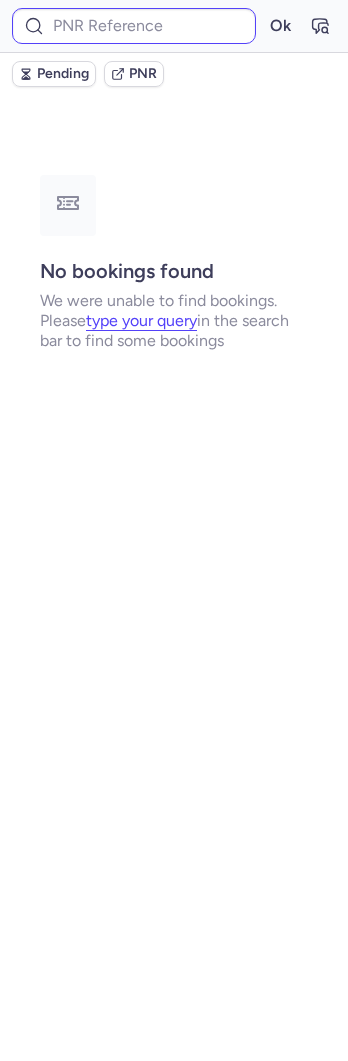 type on "CPD9LC" 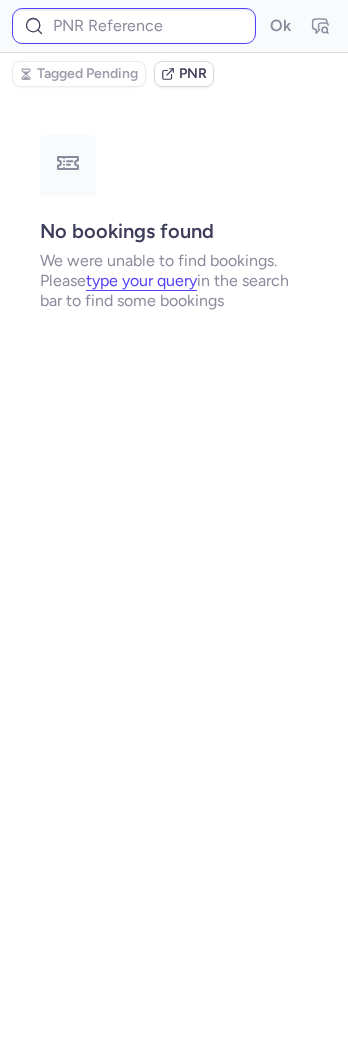 type on "CPD9LC" 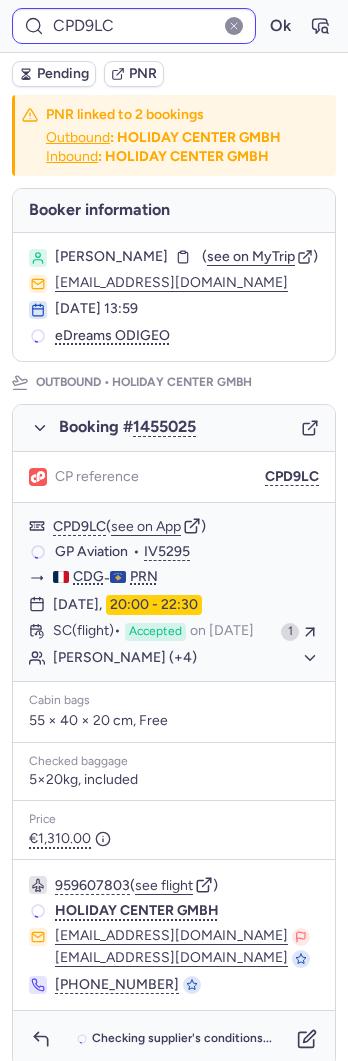 type on "CPEBRV" 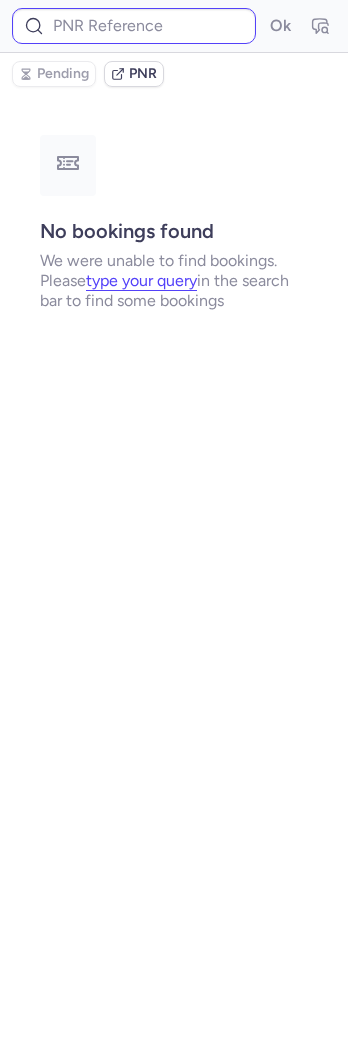 type on "CPOWLE" 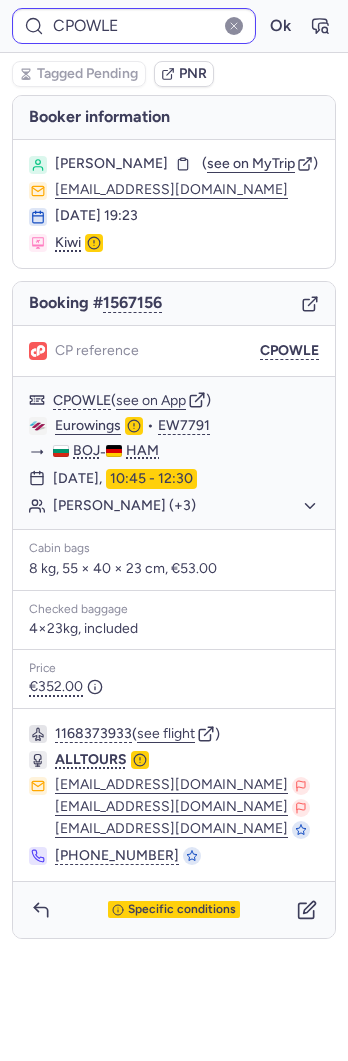 type 